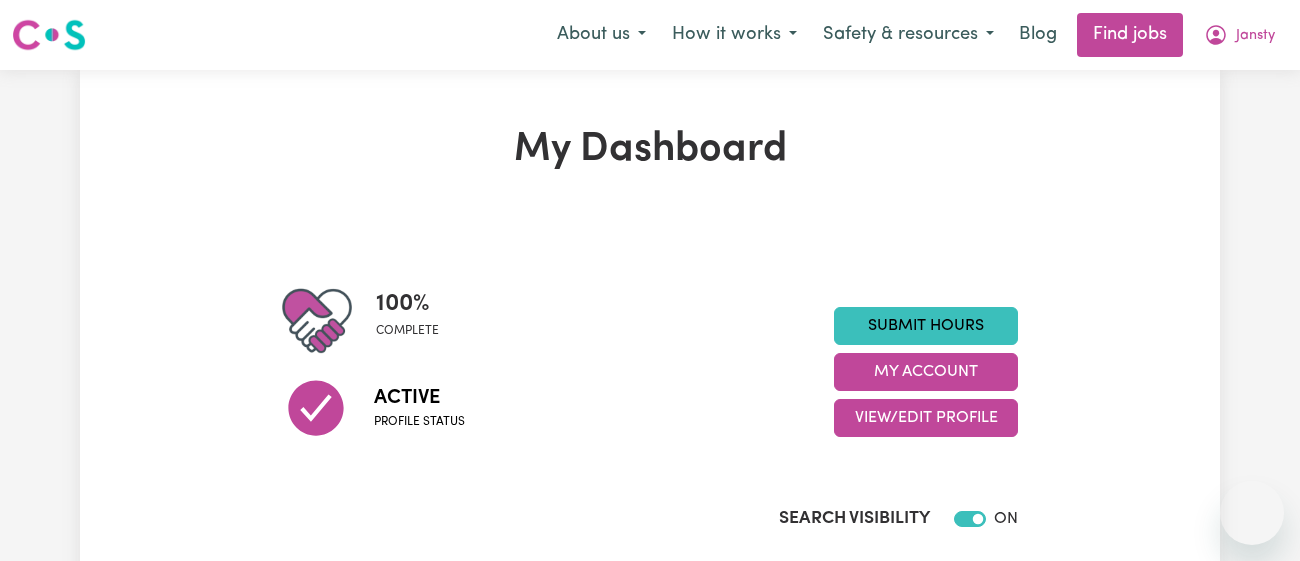 scroll, scrollTop: 0, scrollLeft: 0, axis: both 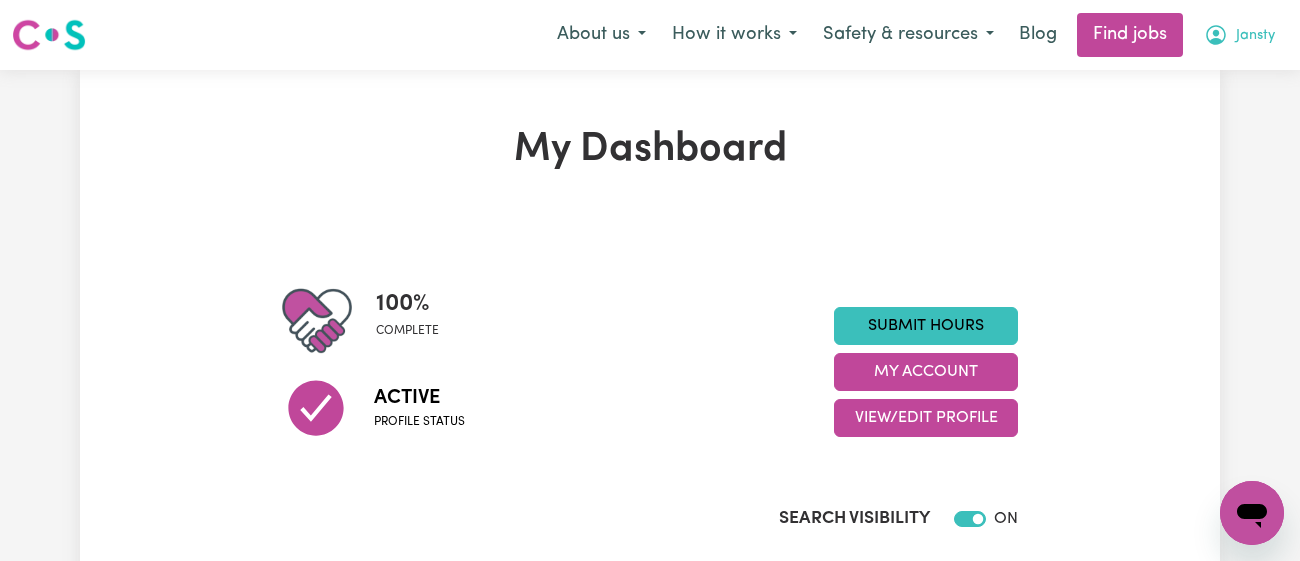 click on "Jansty" at bounding box center (1255, 36) 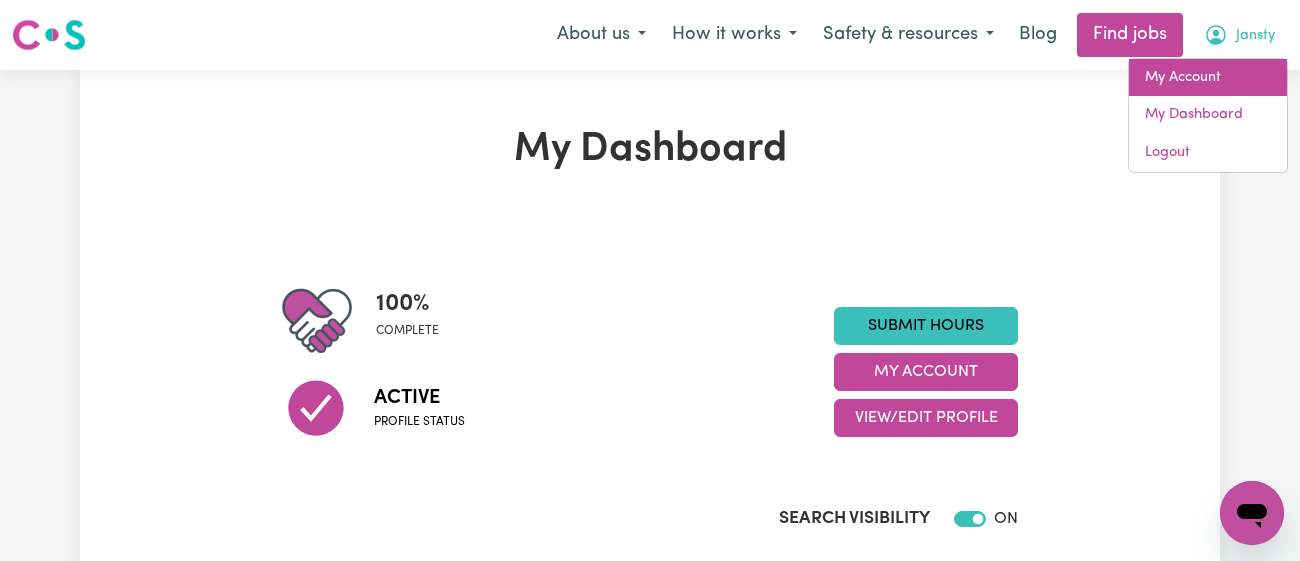 click on "My Account" at bounding box center [1208, 78] 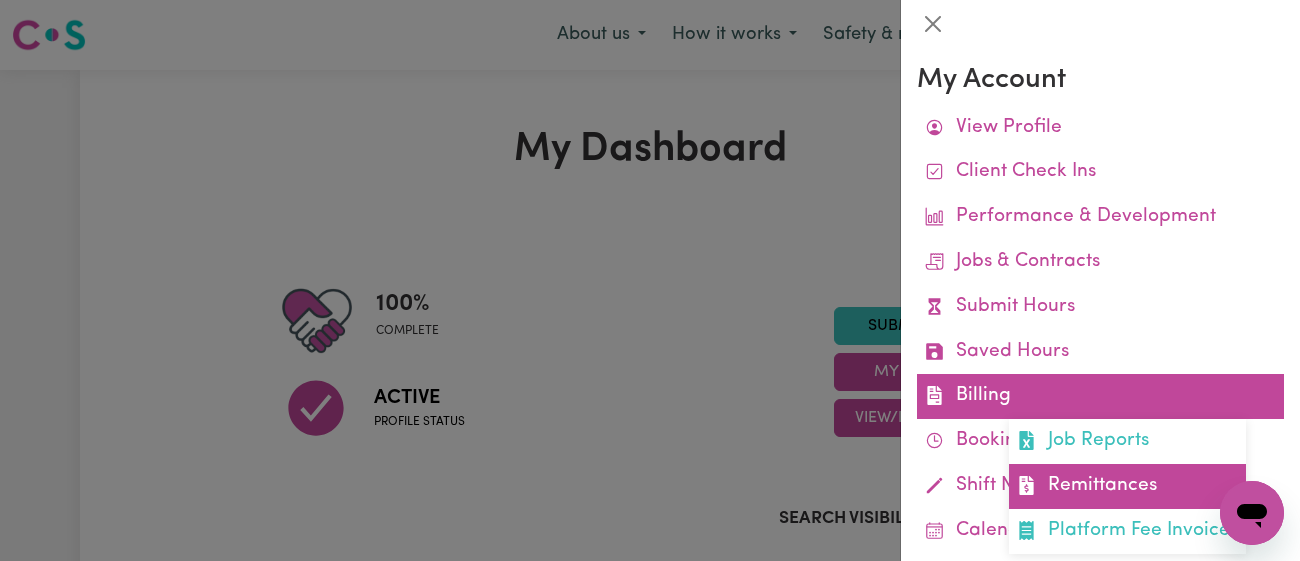 click on "Remittances" at bounding box center (1127, 486) 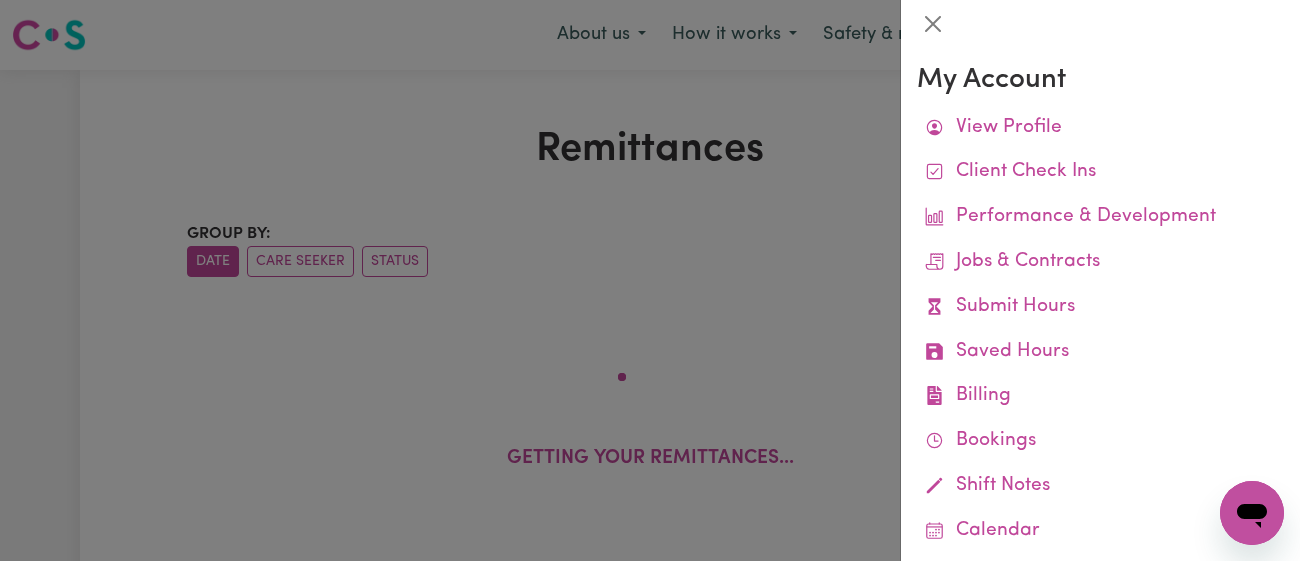 click at bounding box center [650, 280] 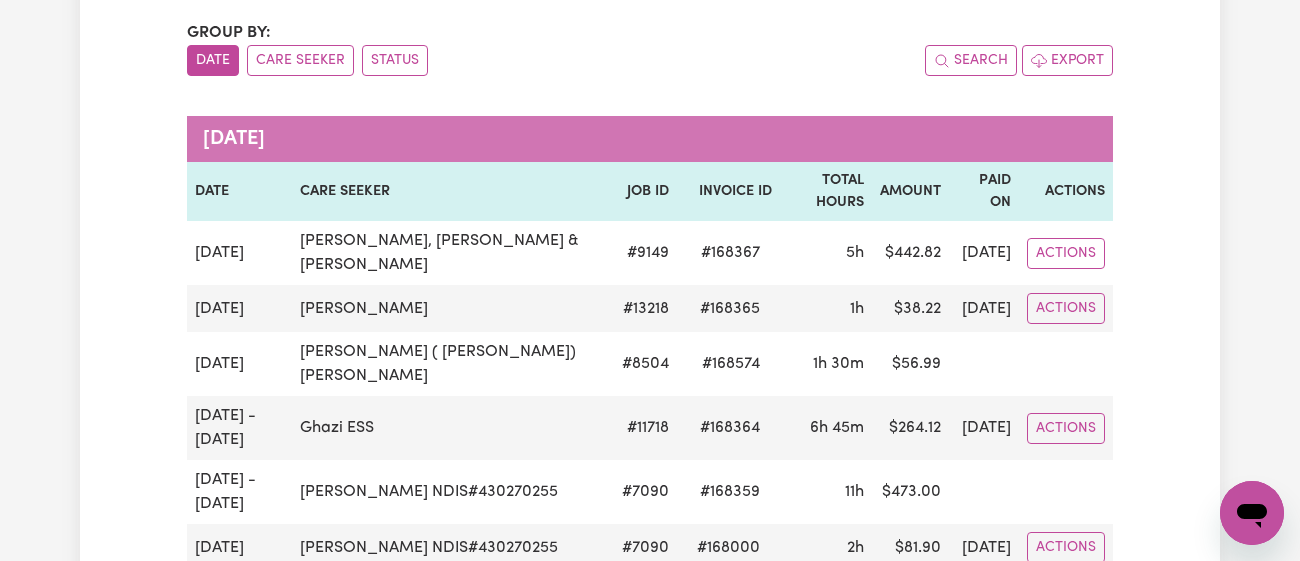 scroll, scrollTop: 0, scrollLeft: 0, axis: both 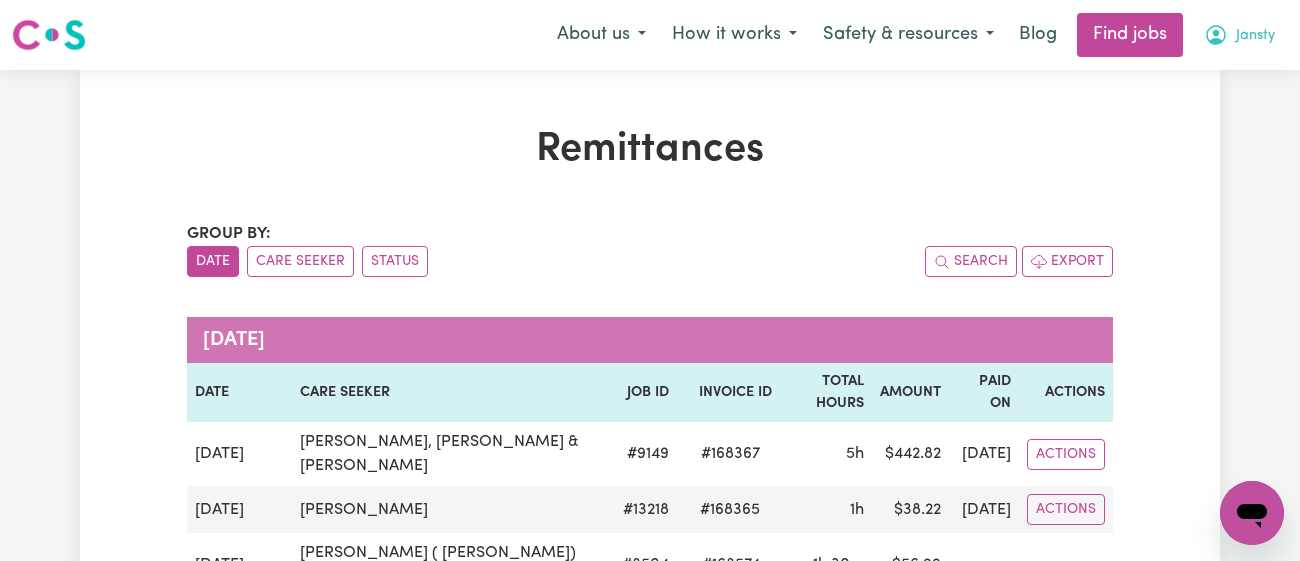 click on "Jansty" at bounding box center [1255, 36] 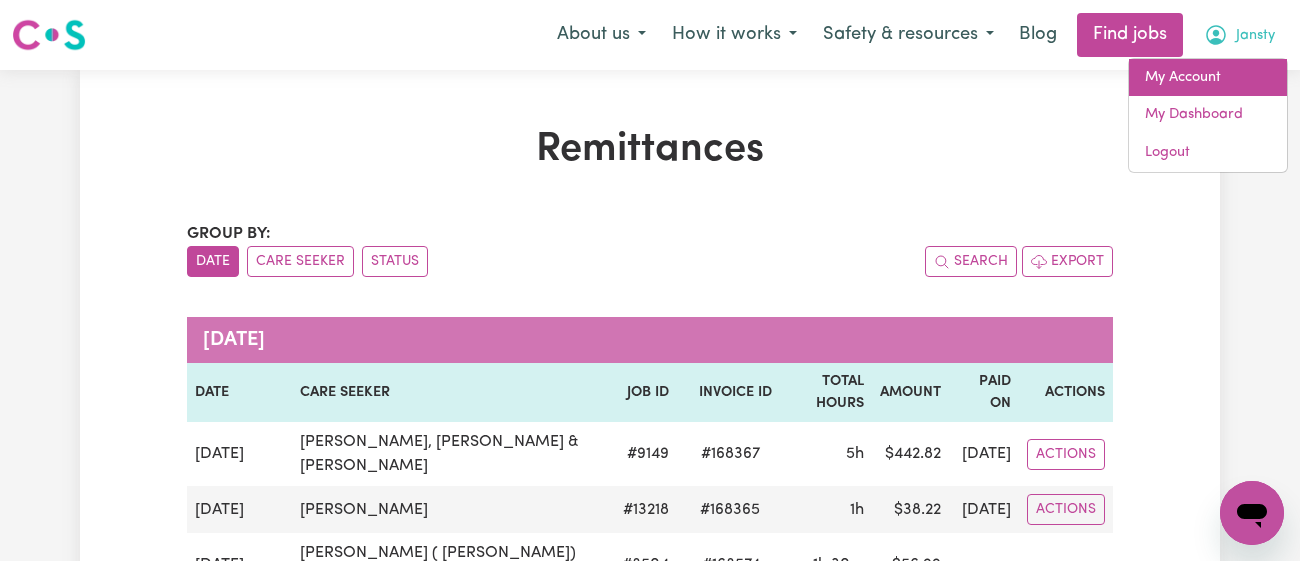 click on "My Account" at bounding box center (1208, 78) 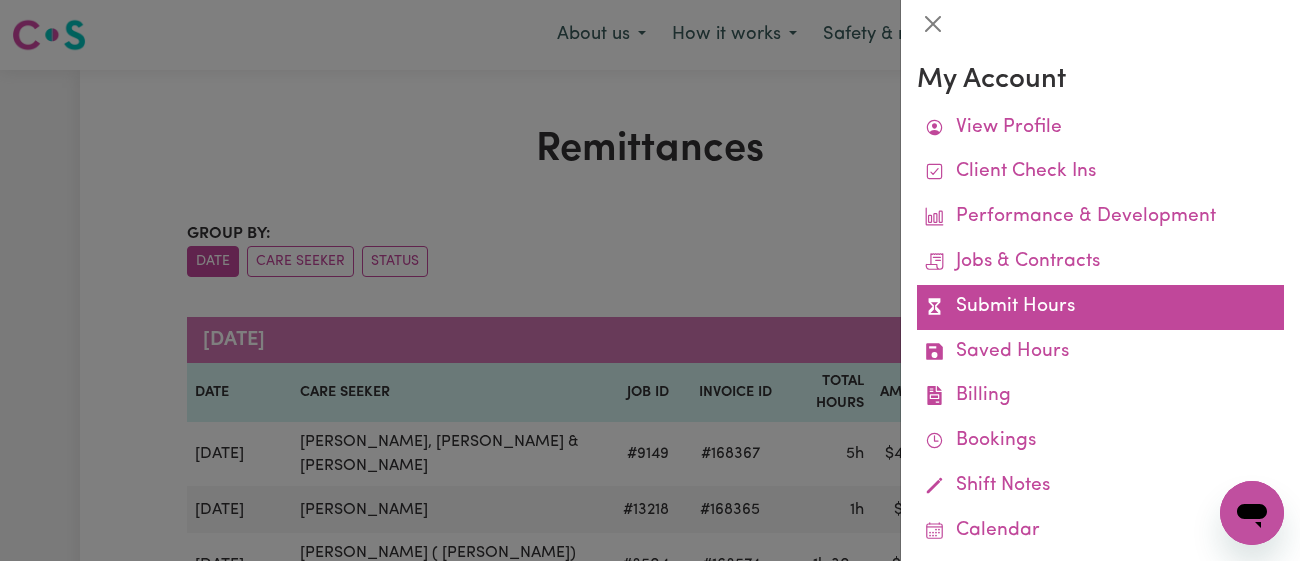 click on "Submit Hours" at bounding box center (1100, 307) 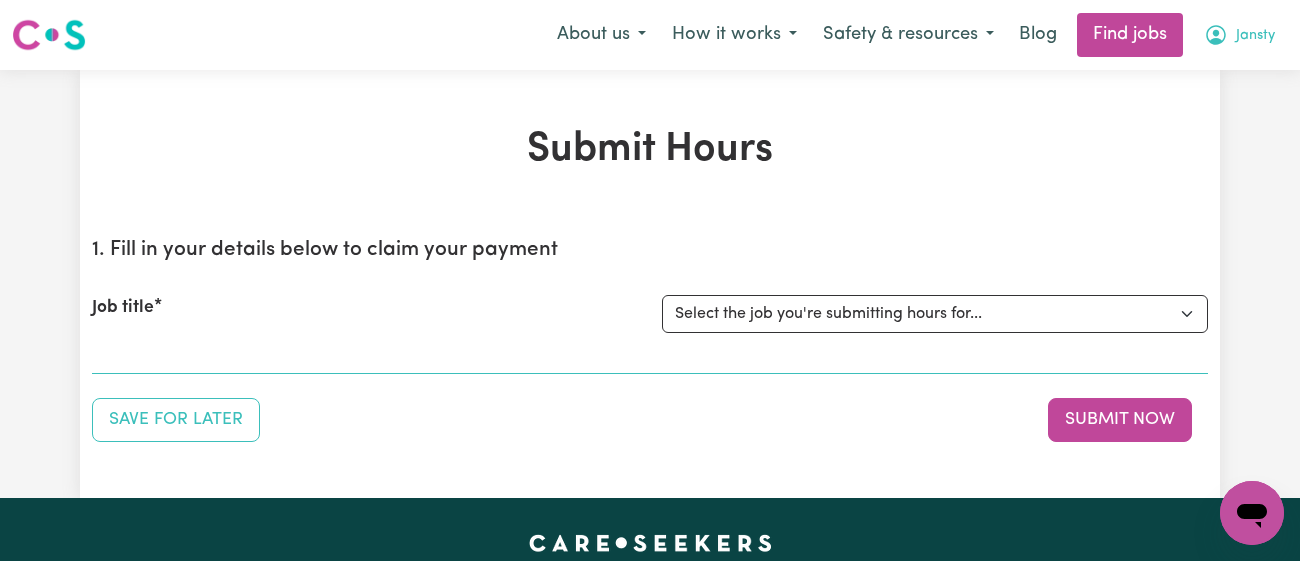 click on "Jansty" at bounding box center [1255, 36] 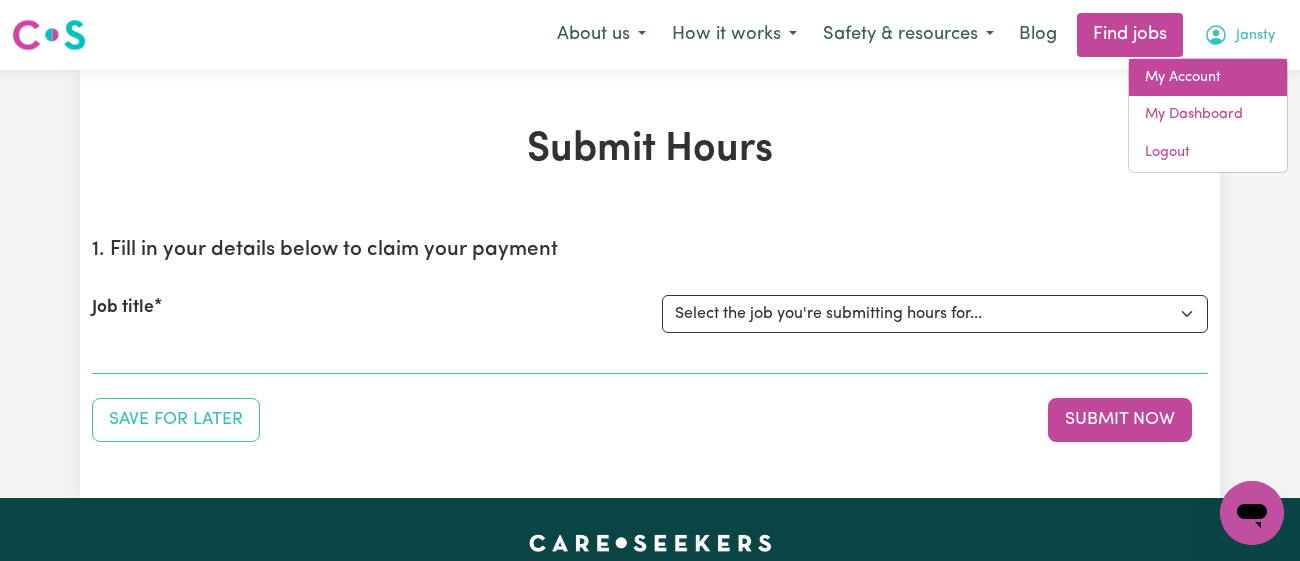 click on "My Account" at bounding box center (1208, 78) 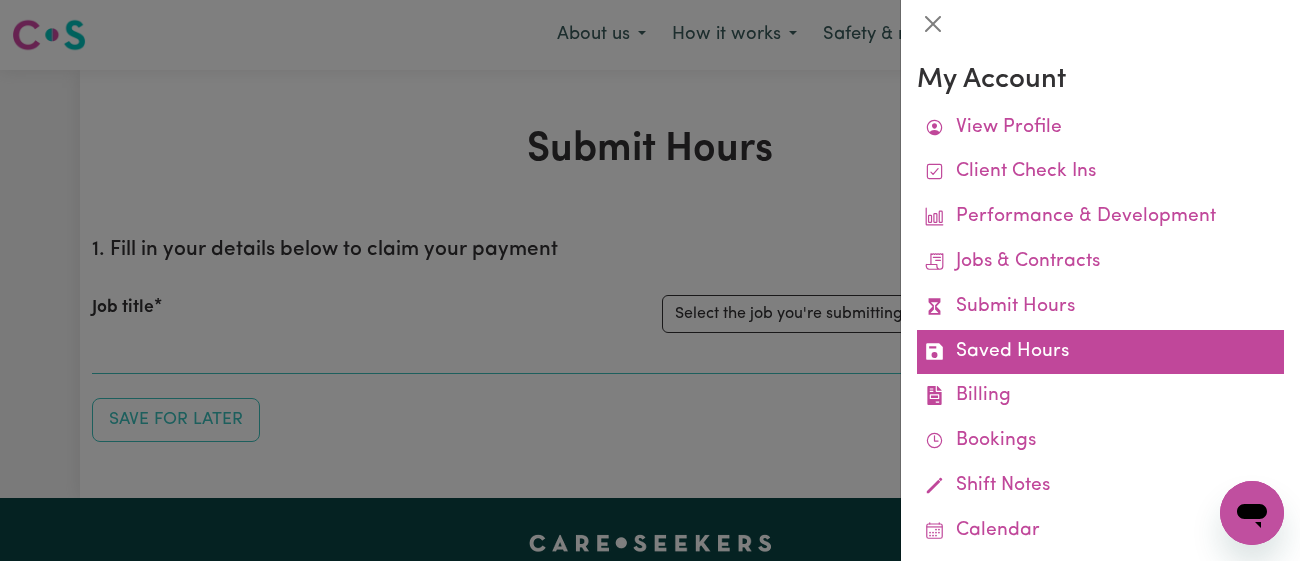 click on "Saved Hours" at bounding box center (1100, 352) 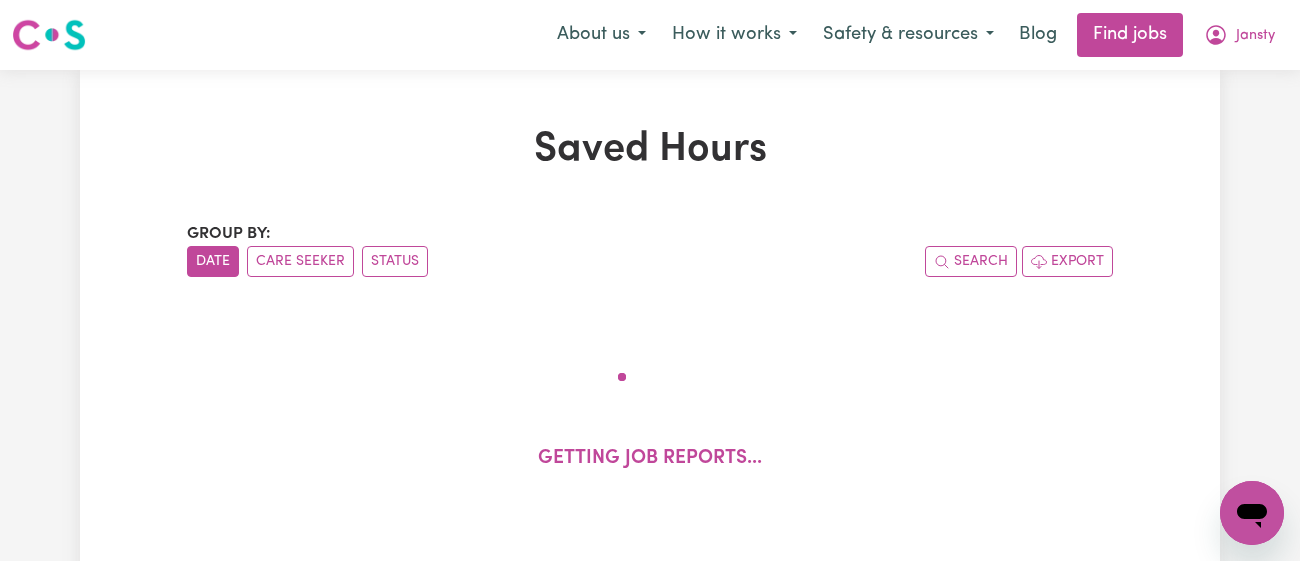 click on "Saved Hours Group by: Date Care Seeker Status Search Export Getting job reports..." at bounding box center (650, 356) 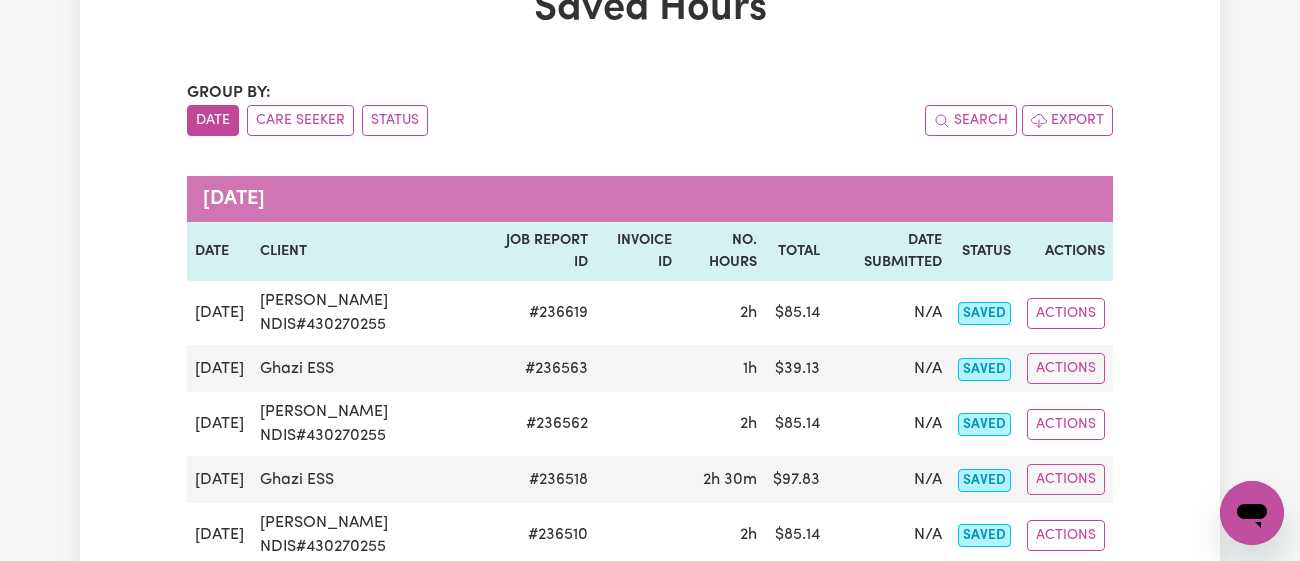 scroll, scrollTop: 0, scrollLeft: 0, axis: both 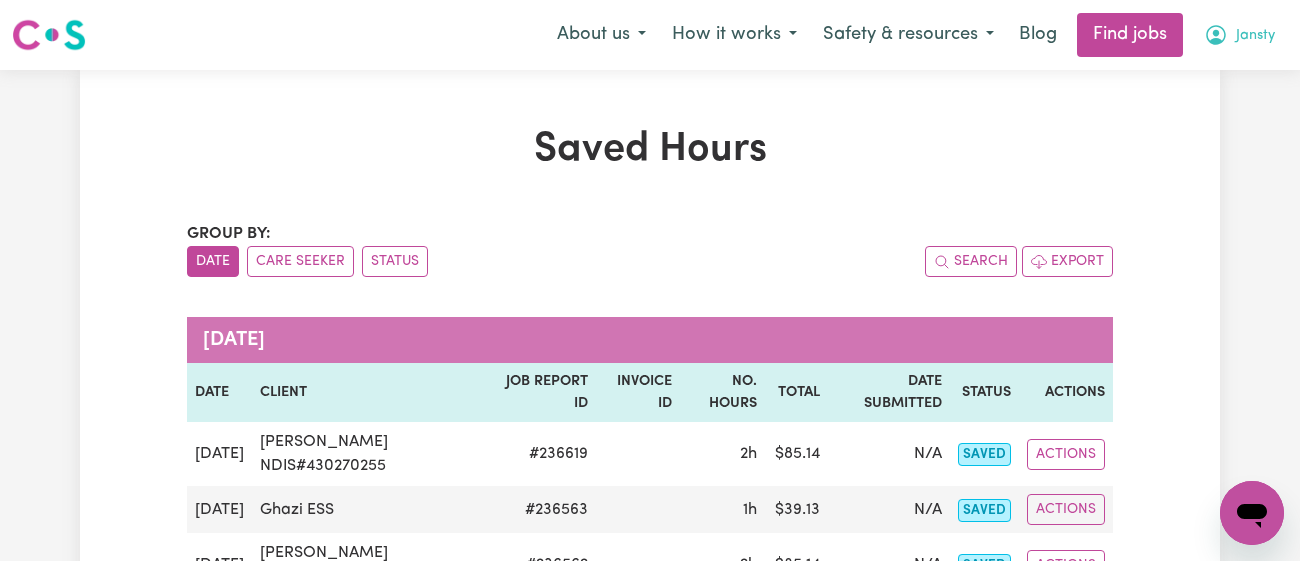 click on "Jansty" at bounding box center (1239, 35) 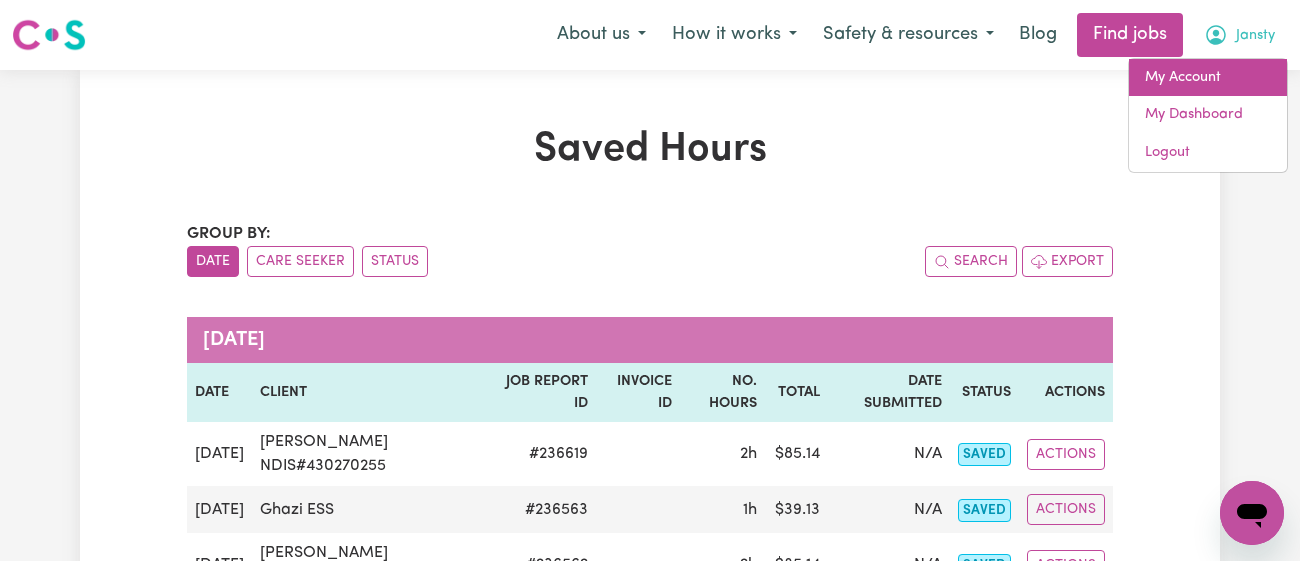 click on "My Account" at bounding box center [1208, 78] 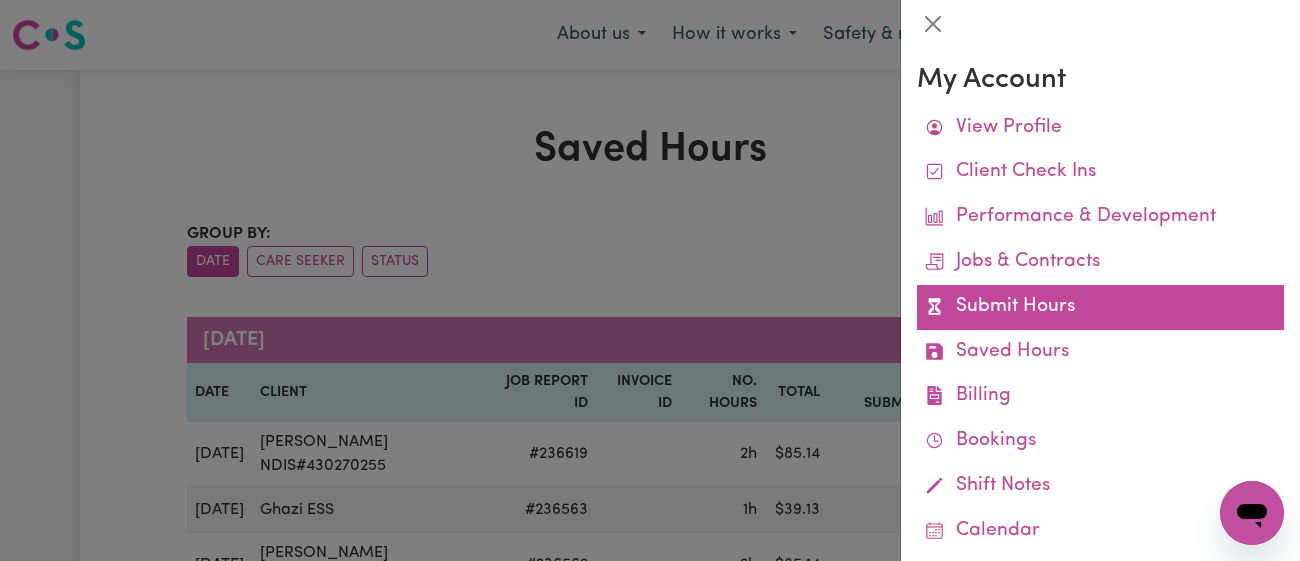 click on "Submit Hours" at bounding box center [1100, 307] 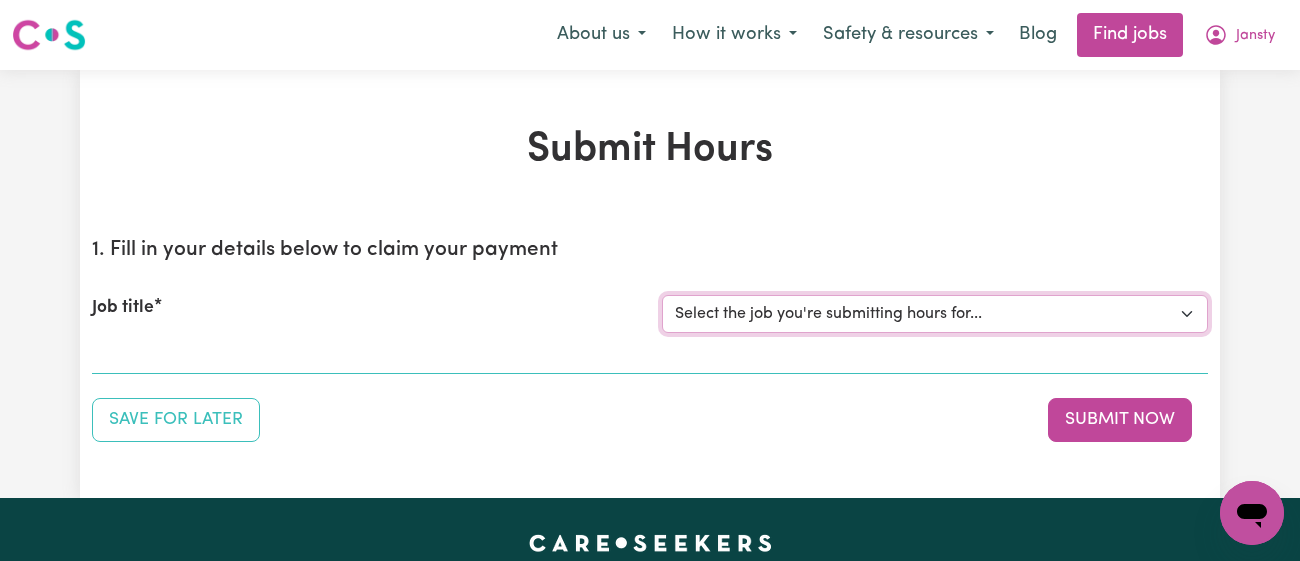 click on "Select the job you're submitting hours for... [[PERSON_NAME]] [DEMOGRAPHIC_DATA] Support Worker Needed In [GEOGRAPHIC_DATA][PERSON_NAME], [GEOGRAPHIC_DATA] [[PERSON_NAME]] Support Worker Required in [PERSON_NAME][GEOGRAPHIC_DATA], [GEOGRAPHIC_DATA] [[PERSON_NAME], [PERSON_NAME] & [PERSON_NAME]] Support Worker Required in [GEOGRAPHIC_DATA], [GEOGRAPHIC_DATA] [[PERSON_NAME] ( [PERSON_NAME]) [PERSON_NAME]] Support worker required in [GEOGRAPHIC_DATA], [GEOGRAPHIC_DATA] for Domestic Assistance [Dong Fu] Weekend Care worker needed at [GEOGRAPHIC_DATA], [GEOGRAPHIC_DATA] for Personal Care, Domestic Assistance and Social Companionship [[PERSON_NAME] NDIS#430270255] URGENT Support Worker Needed Personal Care And Hoist/Transfers Ongoing Mon to [GEOGRAPHIC_DATA], [GEOGRAPHIC_DATA]" at bounding box center [935, 314] 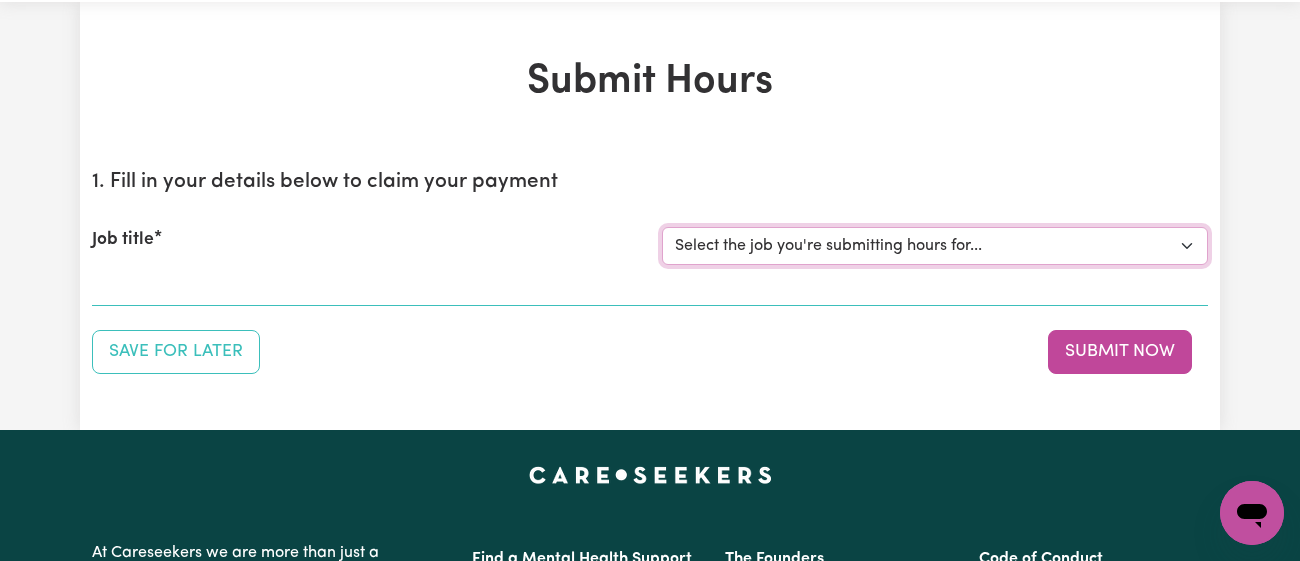 scroll, scrollTop: 76, scrollLeft: 0, axis: vertical 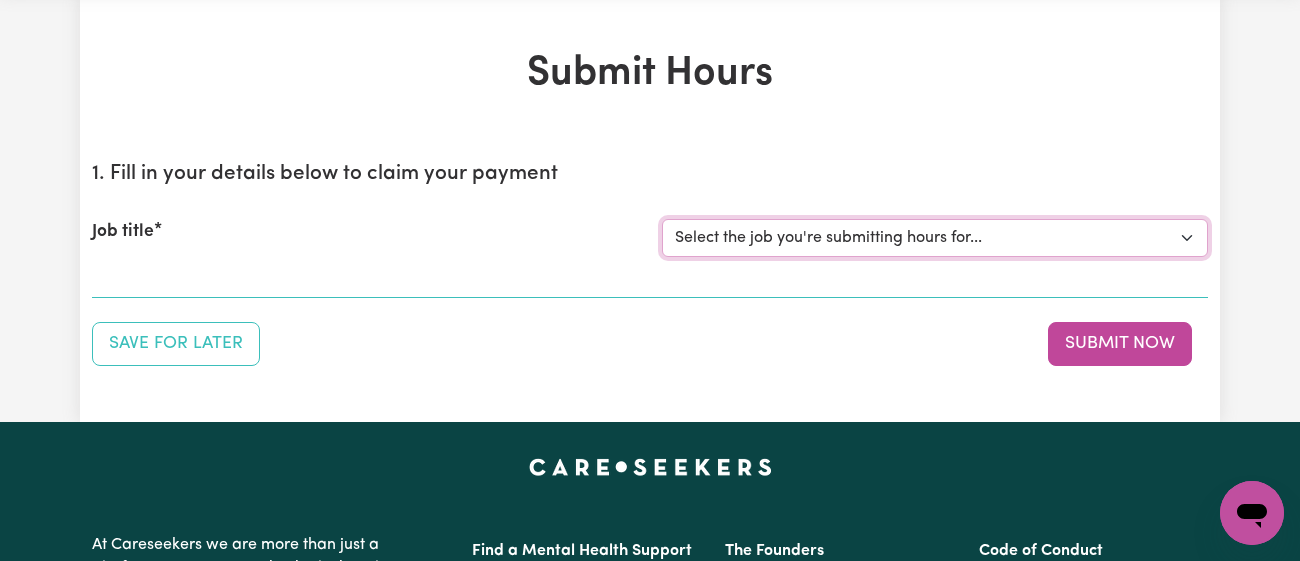 click on "Select the job you're submitting hours for... [[PERSON_NAME]] [DEMOGRAPHIC_DATA] Support Worker Needed In [GEOGRAPHIC_DATA][PERSON_NAME], [GEOGRAPHIC_DATA] [[PERSON_NAME]] Support Worker Required in [PERSON_NAME][GEOGRAPHIC_DATA], [GEOGRAPHIC_DATA] [[PERSON_NAME], [PERSON_NAME] & [PERSON_NAME]] Support Worker Required in [GEOGRAPHIC_DATA], [GEOGRAPHIC_DATA] [[PERSON_NAME] ( [PERSON_NAME]) [PERSON_NAME]] Support worker required in [GEOGRAPHIC_DATA], [GEOGRAPHIC_DATA] for Domestic Assistance [Dong Fu] Weekend Care worker needed at [GEOGRAPHIC_DATA], [GEOGRAPHIC_DATA] for Personal Care, Domestic Assistance and Social Companionship [[PERSON_NAME] NDIS#430270255] URGENT Support Worker Needed Personal Care And Hoist/Transfers Ongoing Mon to [GEOGRAPHIC_DATA], [GEOGRAPHIC_DATA]" at bounding box center [935, 238] 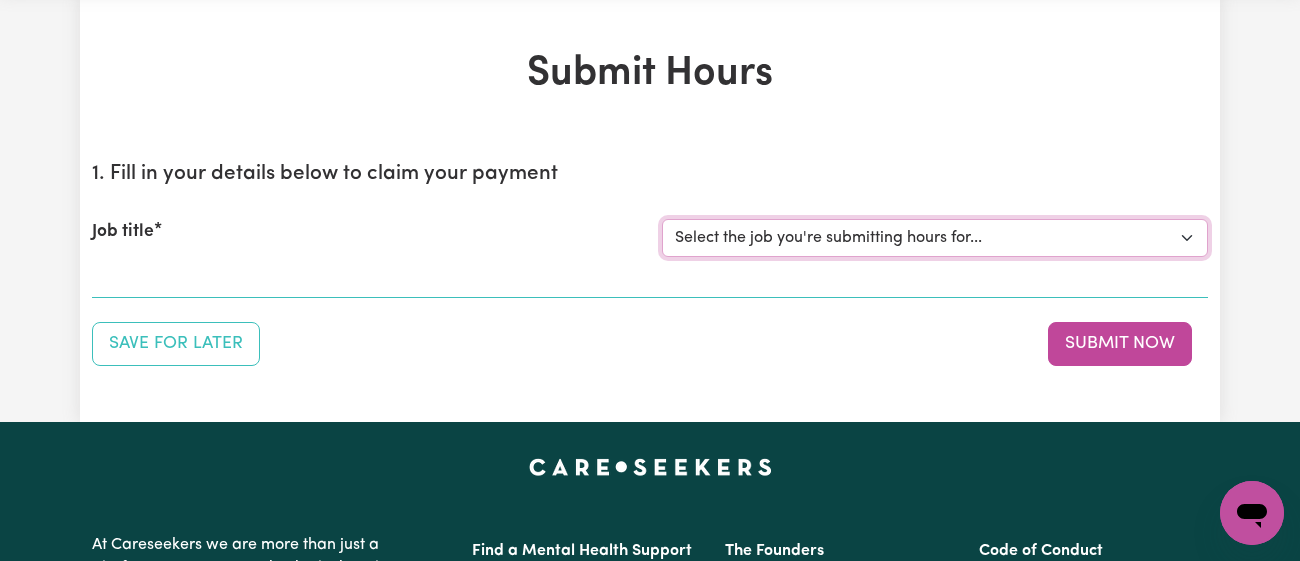 select on "8504" 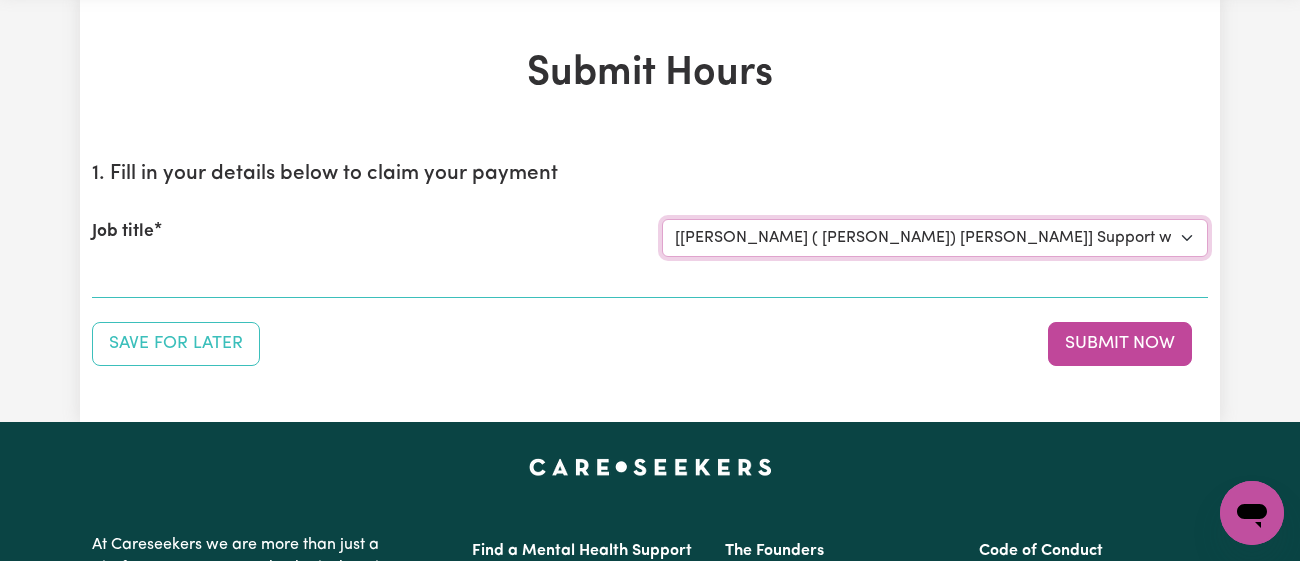 click on "Select the job you're submitting hours for... [[PERSON_NAME]] [DEMOGRAPHIC_DATA] Support Worker Needed In [GEOGRAPHIC_DATA][PERSON_NAME], [GEOGRAPHIC_DATA] [[PERSON_NAME]] Support Worker Required in [PERSON_NAME][GEOGRAPHIC_DATA], [GEOGRAPHIC_DATA] [[PERSON_NAME], [PERSON_NAME] & [PERSON_NAME]] Support Worker Required in [GEOGRAPHIC_DATA], [GEOGRAPHIC_DATA] [[PERSON_NAME] ( [PERSON_NAME]) [PERSON_NAME]] Support worker required in [GEOGRAPHIC_DATA], [GEOGRAPHIC_DATA] for Domestic Assistance [Dong Fu] Weekend Care worker needed at [GEOGRAPHIC_DATA], [GEOGRAPHIC_DATA] for Personal Care, Domestic Assistance and Social Companionship [[PERSON_NAME] NDIS#430270255] URGENT Support Worker Needed Personal Care And Hoist/Transfers Ongoing Mon to [GEOGRAPHIC_DATA], [GEOGRAPHIC_DATA]" at bounding box center [935, 238] 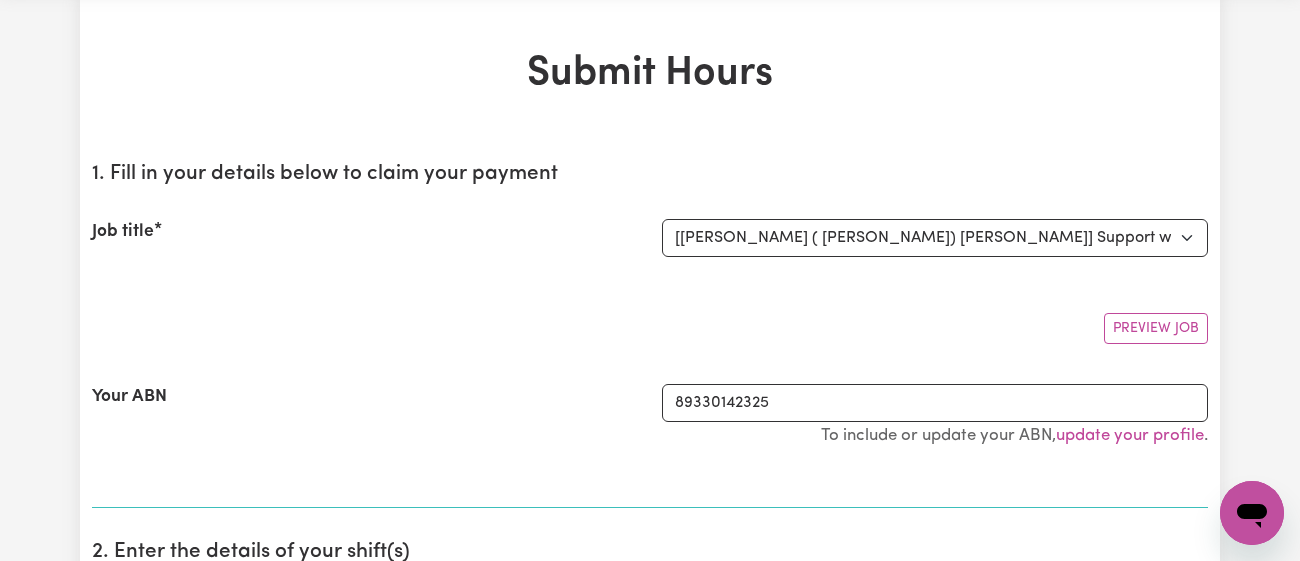 click on "Job title Select the job you're submitting hours for... [[PERSON_NAME]] [DEMOGRAPHIC_DATA] Support Worker Needed In [GEOGRAPHIC_DATA][PERSON_NAME], [GEOGRAPHIC_DATA] [[PERSON_NAME]] Support Worker Required in [PERSON_NAME][GEOGRAPHIC_DATA], [GEOGRAPHIC_DATA] [[PERSON_NAME], [PERSON_NAME] & [PERSON_NAME]] Support Worker Required in [GEOGRAPHIC_DATA], [GEOGRAPHIC_DATA] [[PERSON_NAME] ( [PERSON_NAME]) [PERSON_NAME]] Support worker required in [GEOGRAPHIC_DATA], [GEOGRAPHIC_DATA] for Domestic Assistance [Dong Fu] Weekend Care worker needed at [GEOGRAPHIC_DATA], [GEOGRAPHIC_DATA] for Personal Care, Domestic Assistance and Social Companionship [[PERSON_NAME] NDIS#430270255] URGENT Support Worker Needed Personal Care And Hoist/Transfers Ongoing Mon to [GEOGRAPHIC_DATA], [GEOGRAPHIC_DATA]" at bounding box center [650, 238] 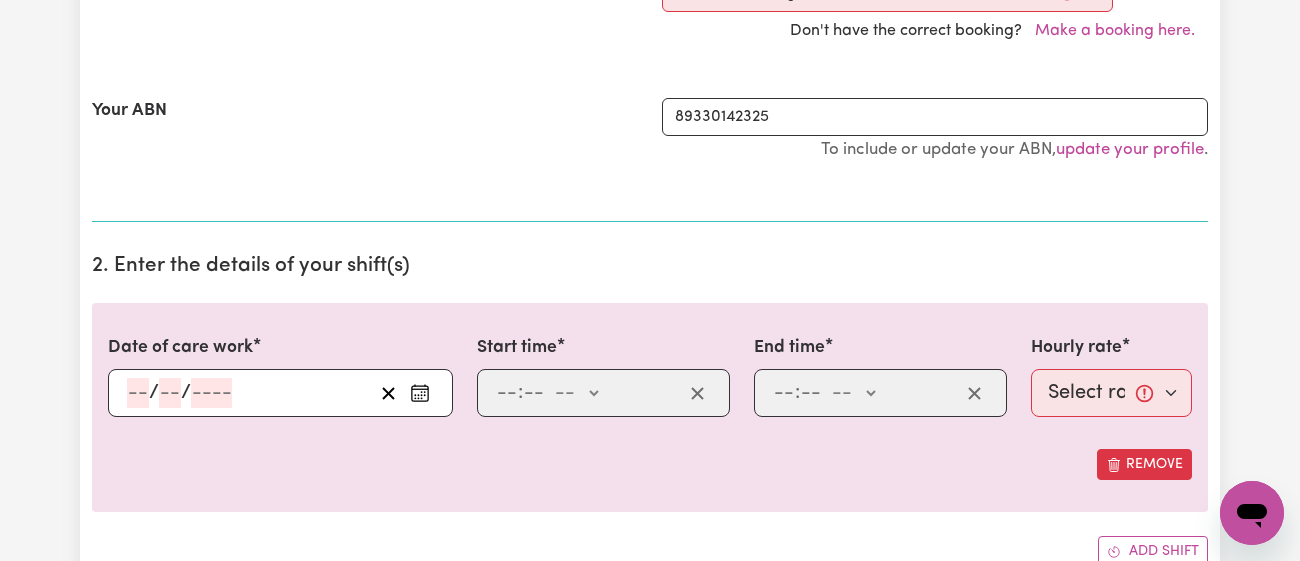 scroll, scrollTop: 323, scrollLeft: 0, axis: vertical 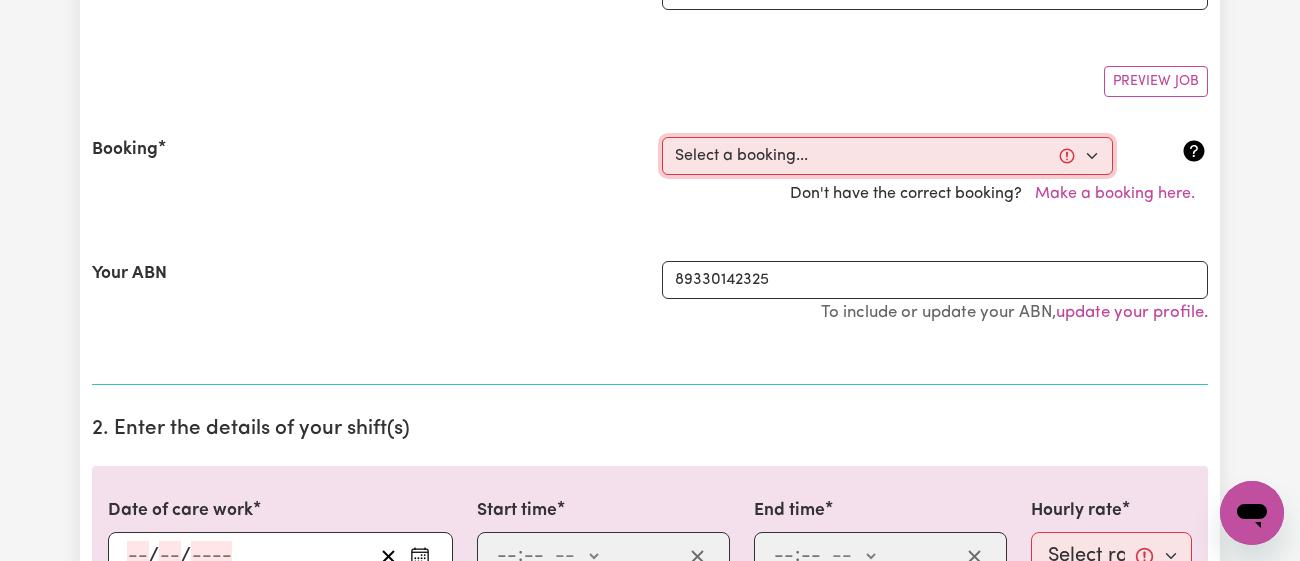 click on "Select a booking... [DATE] 01:00pm to 02:30pm (RECURRING) [DATE] 01:00pm to 02:30pm (RECURRING) [DATE] 01:00pm to 02:30pm (RECURRING) [DATE] 01:00pm to 02:30pm (RECURRING) [DATE] 01:00pm to 02:30pm (RECURRING)" at bounding box center (887, 156) 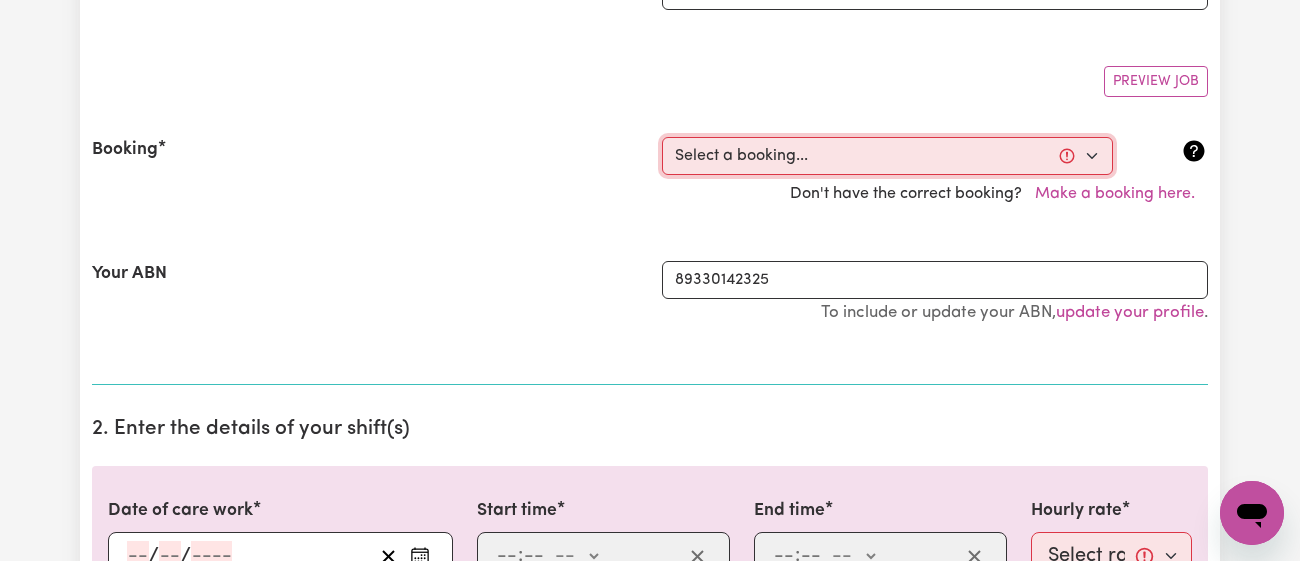 select on "336853" 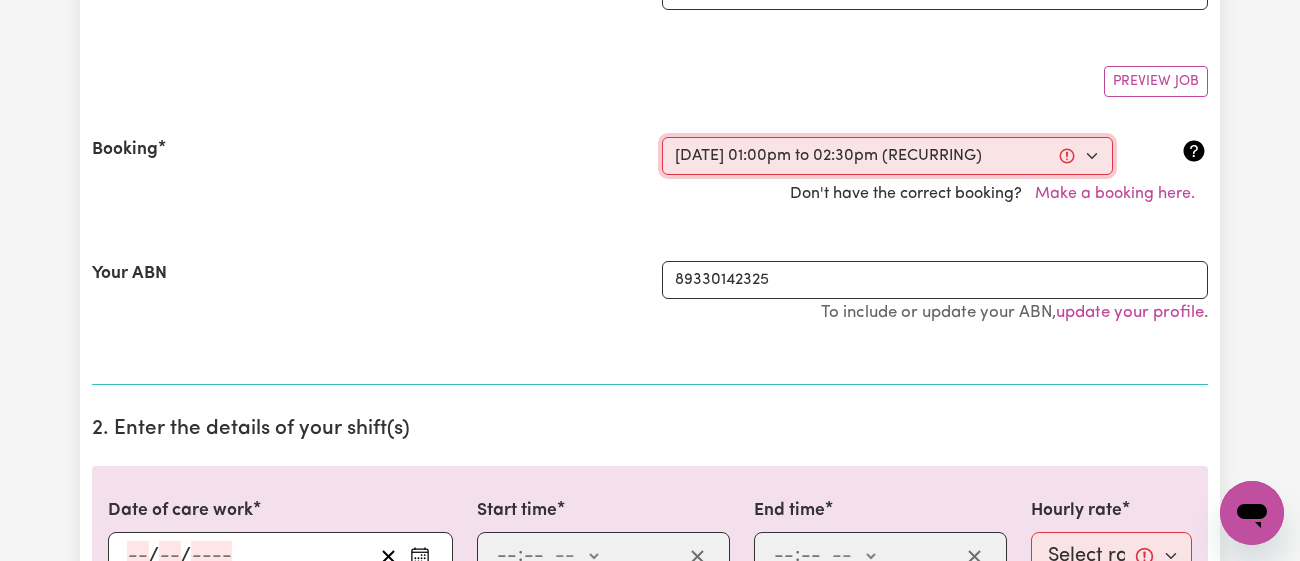 click on "Select a booking... [DATE] 01:00pm to 02:30pm (RECURRING) [DATE] 01:00pm to 02:30pm (RECURRING) [DATE] 01:00pm to 02:30pm (RECURRING) [DATE] 01:00pm to 02:30pm (RECURRING) [DATE] 01:00pm to 02:30pm (RECURRING)" at bounding box center (887, 156) 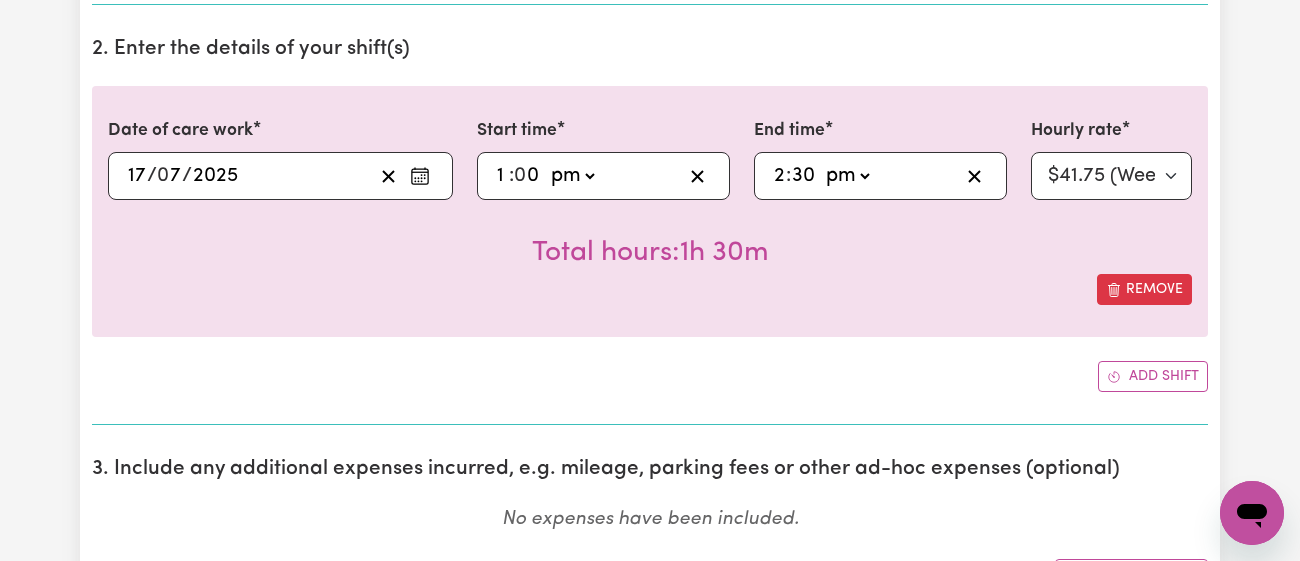 scroll, scrollTop: 700, scrollLeft: 0, axis: vertical 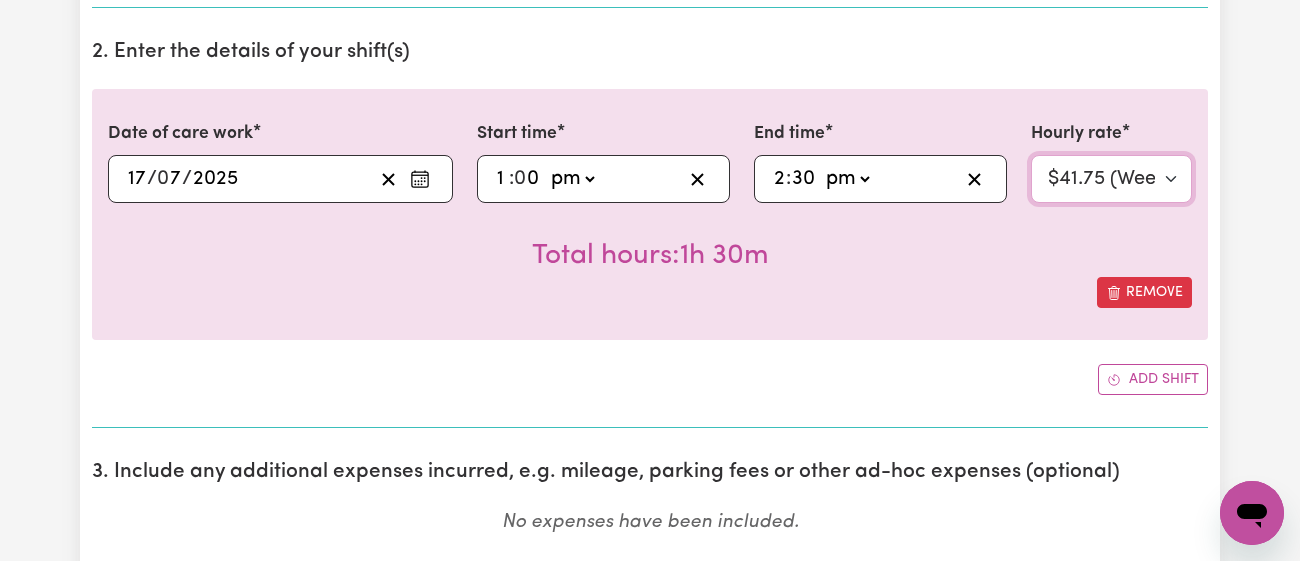 click on "Select rate... $41.75 (Weekday) $50.10 ([DATE]) $66.80 ([DATE]) $83.50 (Public Holiday)" at bounding box center [1111, 179] 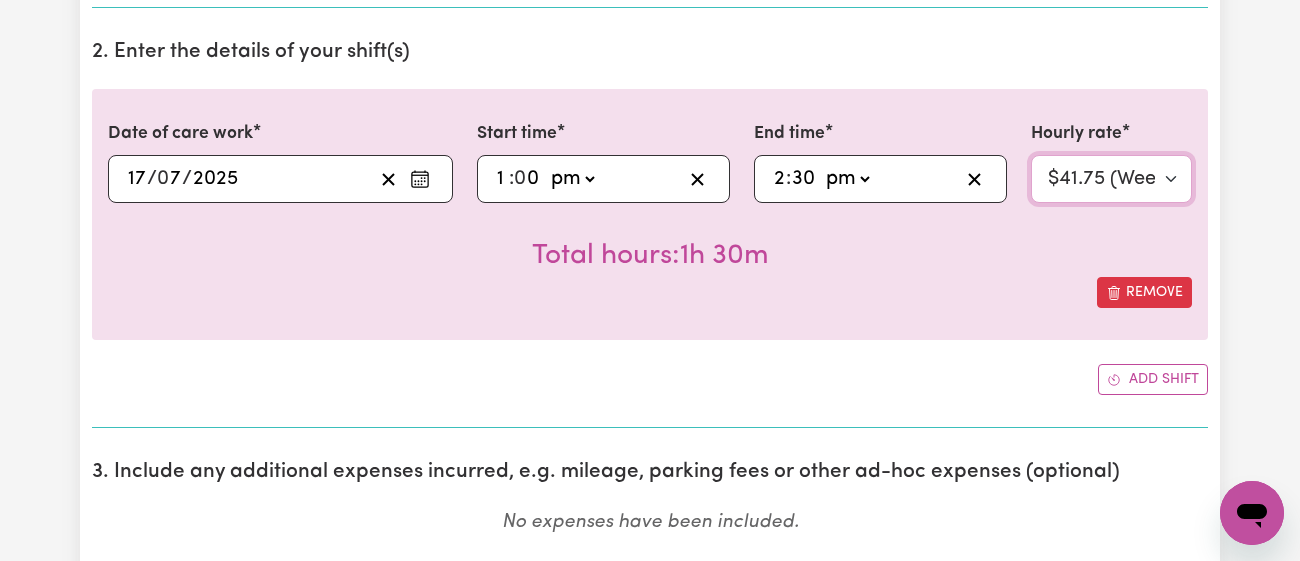 click on "Select rate... $41.75 (Weekday) $50.10 ([DATE]) $66.80 ([DATE]) $83.50 (Public Holiday)" at bounding box center [1111, 179] 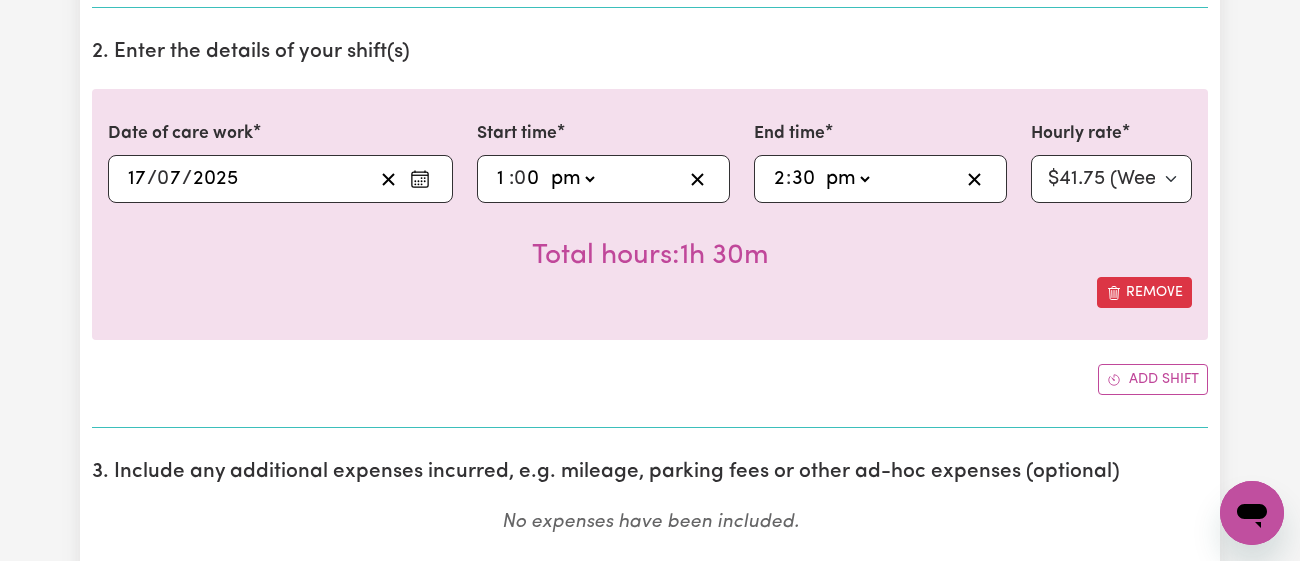 click on "Date of care work [DATE] 17 / 0 7 / 2025 Start time 13:00 1 : 0 0   am pm End time 14:30 2 : 30   am pm Hourly rate Select rate... $41.75 (Weekday) $50.10 ([DATE]) $66.80 ([DATE]) $83.50 (Public Holiday) Total hours:  1h 30m Remove" at bounding box center [650, 214] 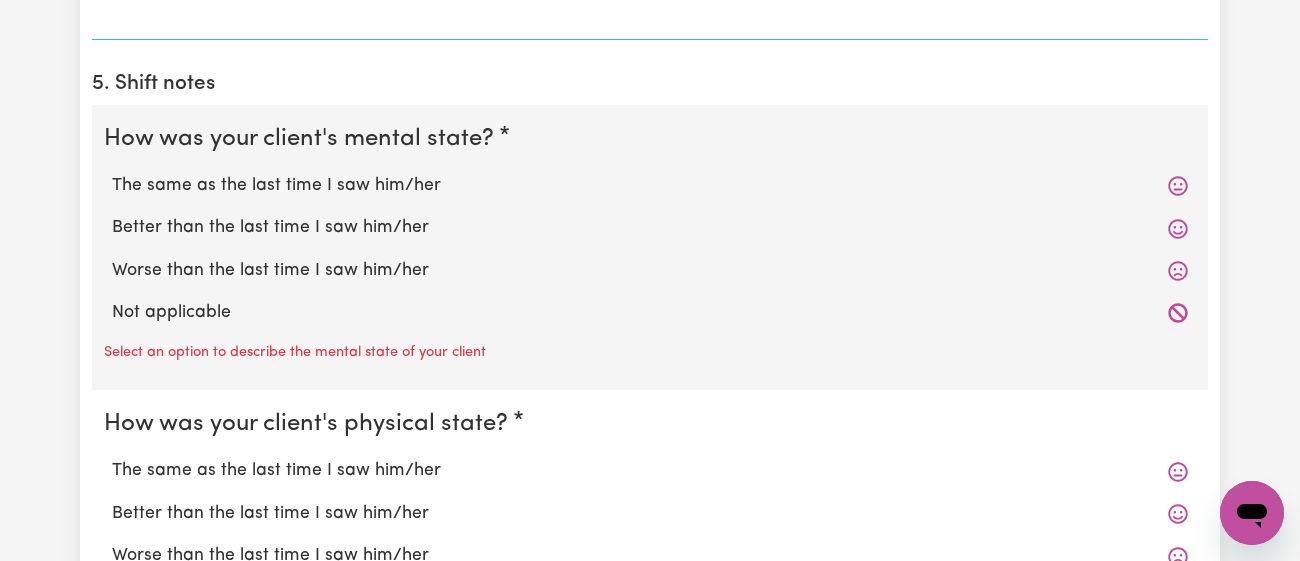 click on "Better than the last time I saw him/her" at bounding box center [650, 228] 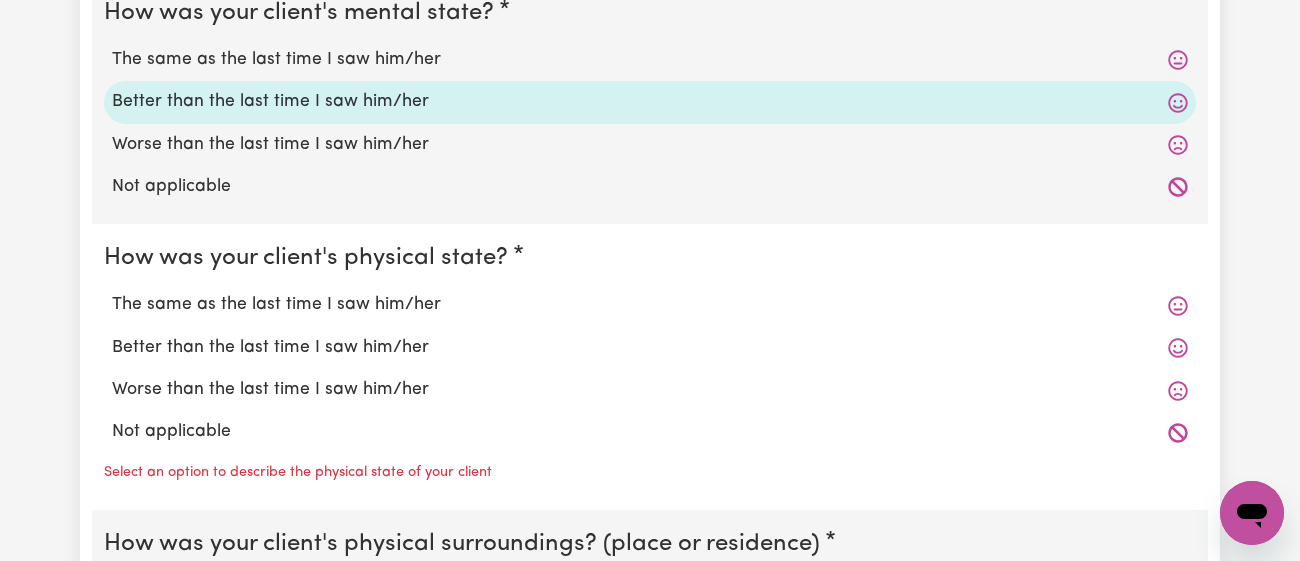 scroll, scrollTop: 1701, scrollLeft: 0, axis: vertical 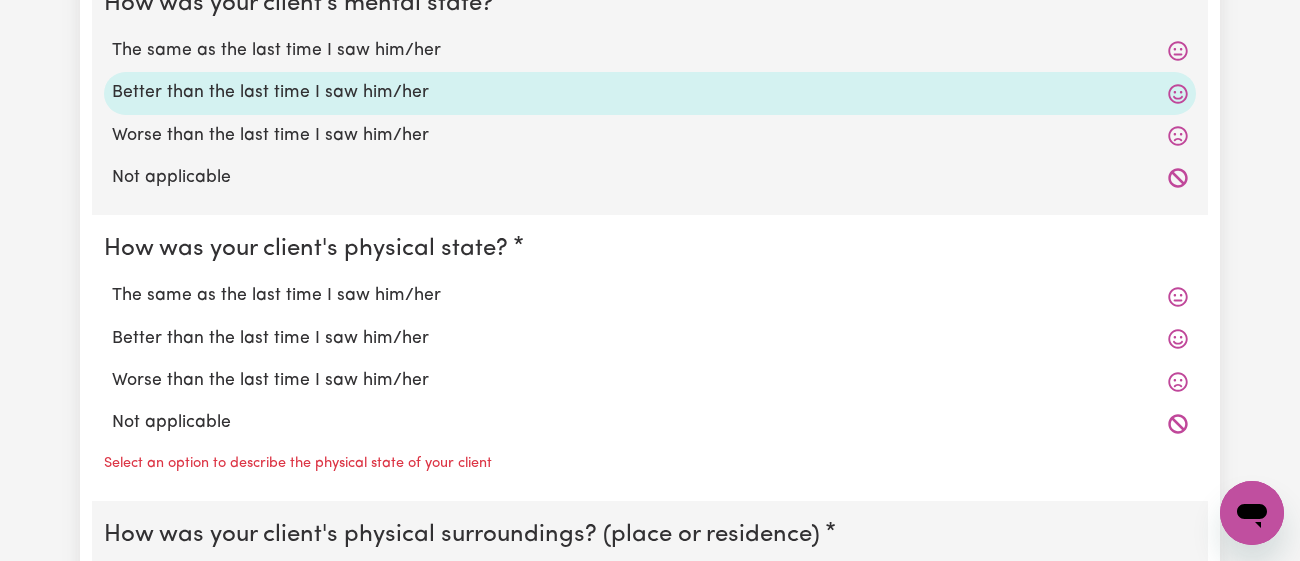 click on "The same as the last time I saw him/her" at bounding box center (650, 296) 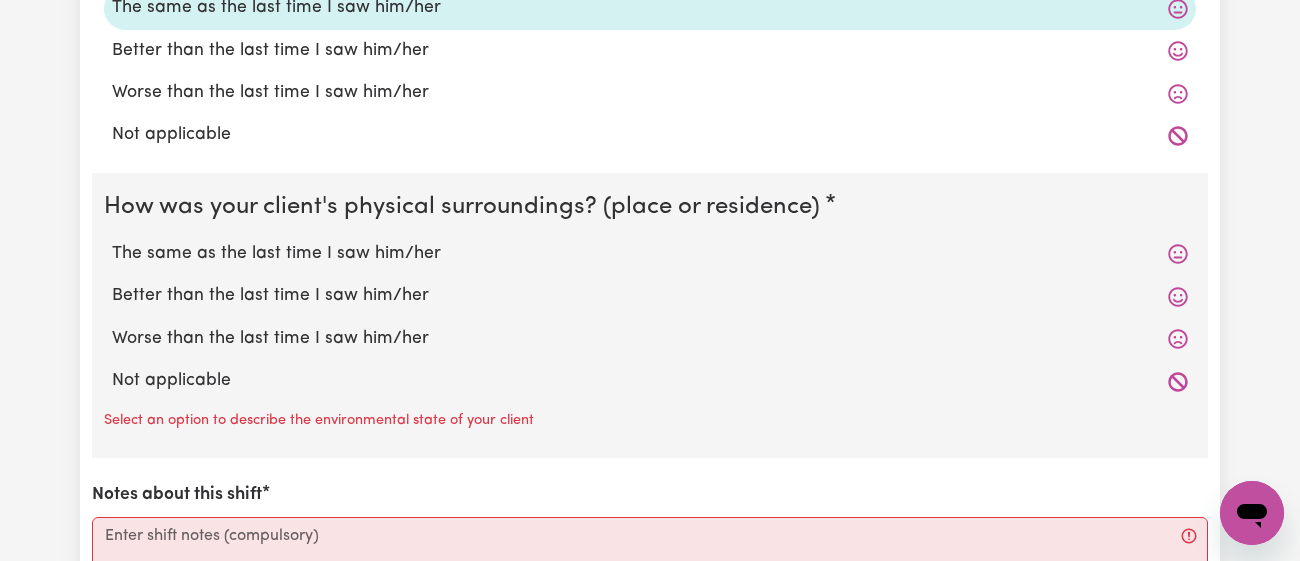 click on "Better than the last time I saw him/her" at bounding box center (650, 296) 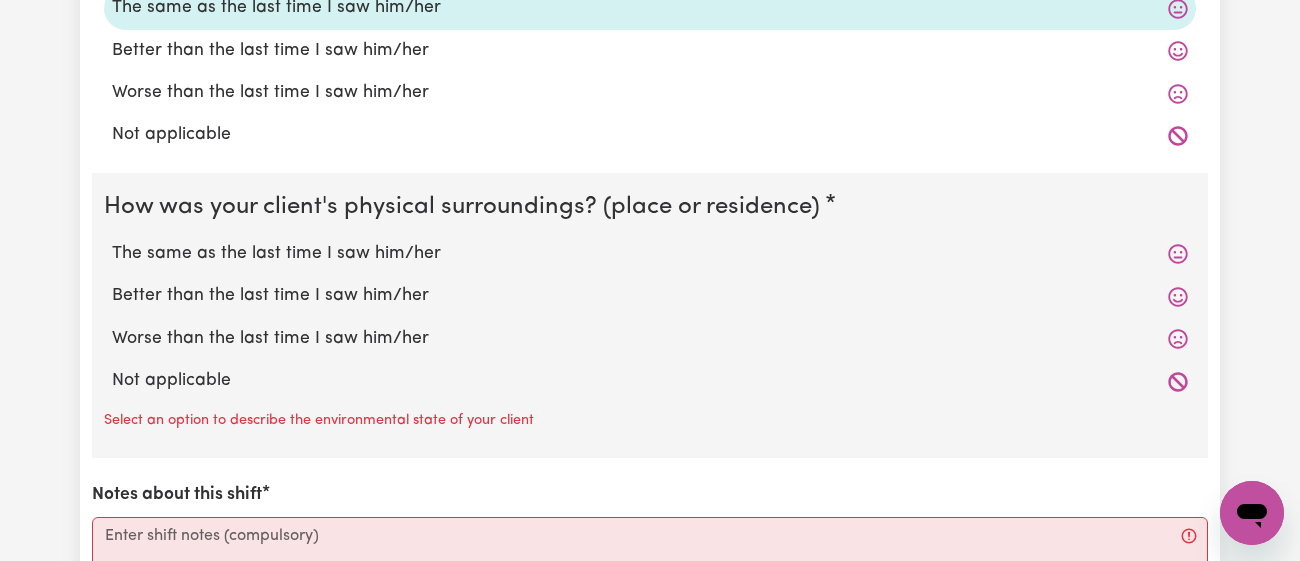 click on "Better than the last time I saw him/her" at bounding box center (111, 282) 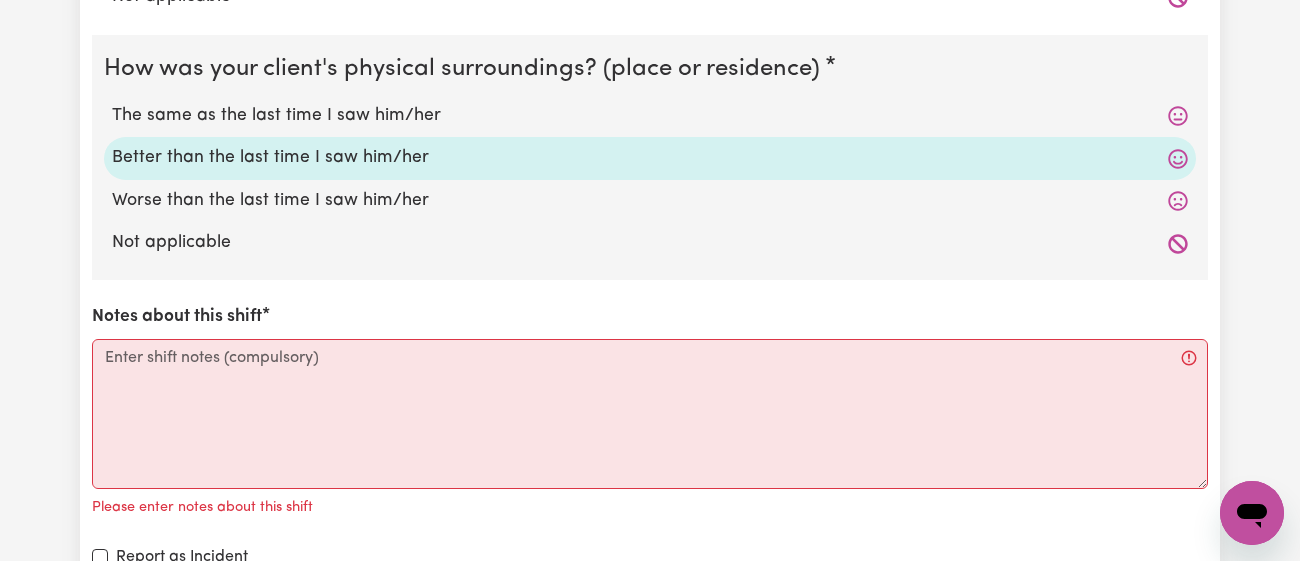 scroll, scrollTop: 2137, scrollLeft: 0, axis: vertical 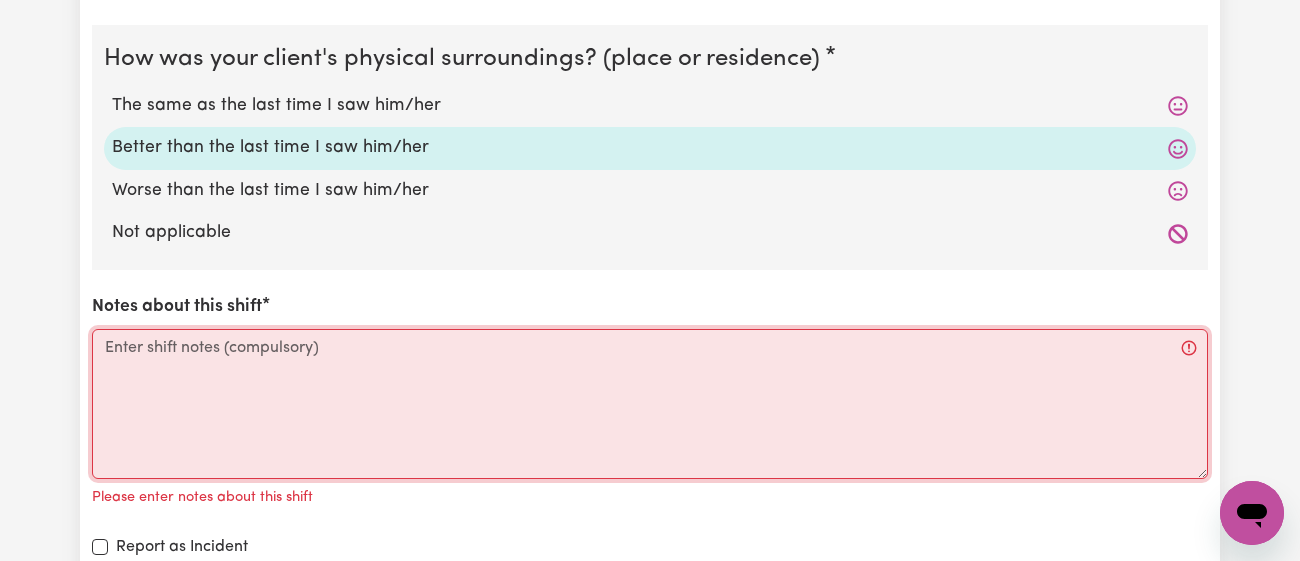 click on "Notes about this shift" at bounding box center (650, 404) 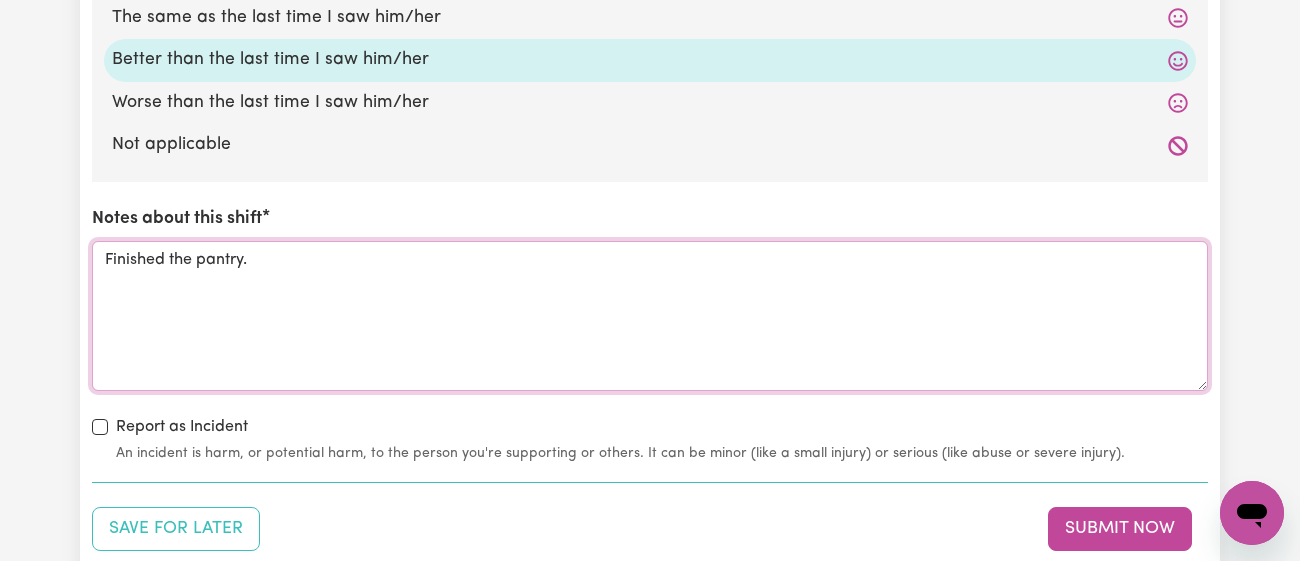 scroll, scrollTop: 2292, scrollLeft: 0, axis: vertical 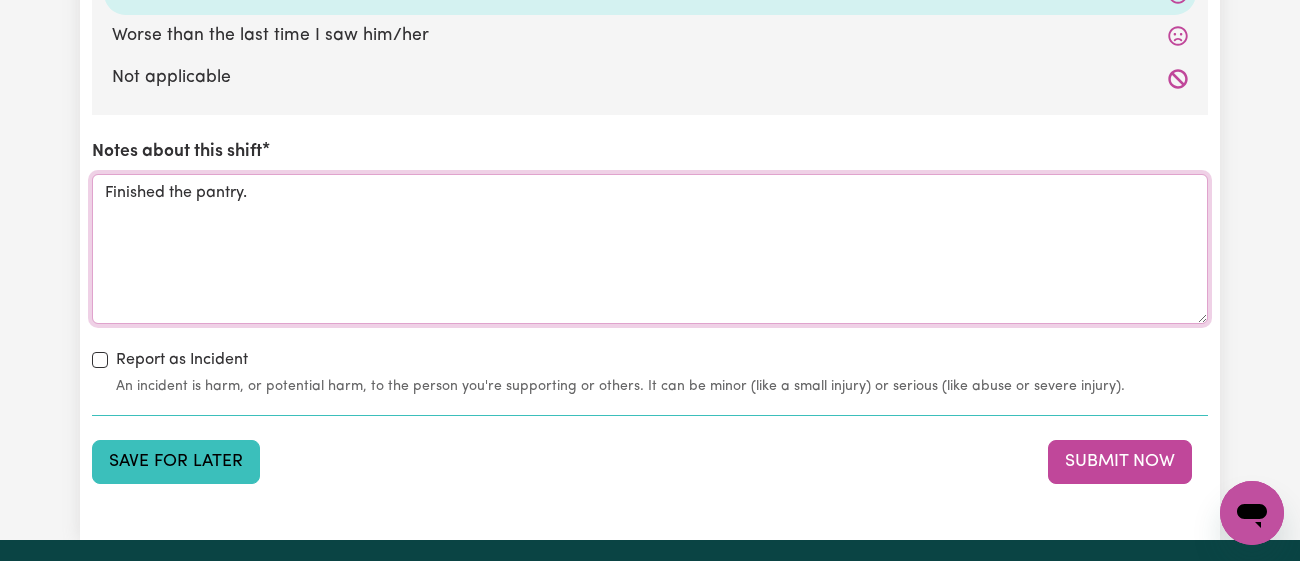 type on "Finished the pantry." 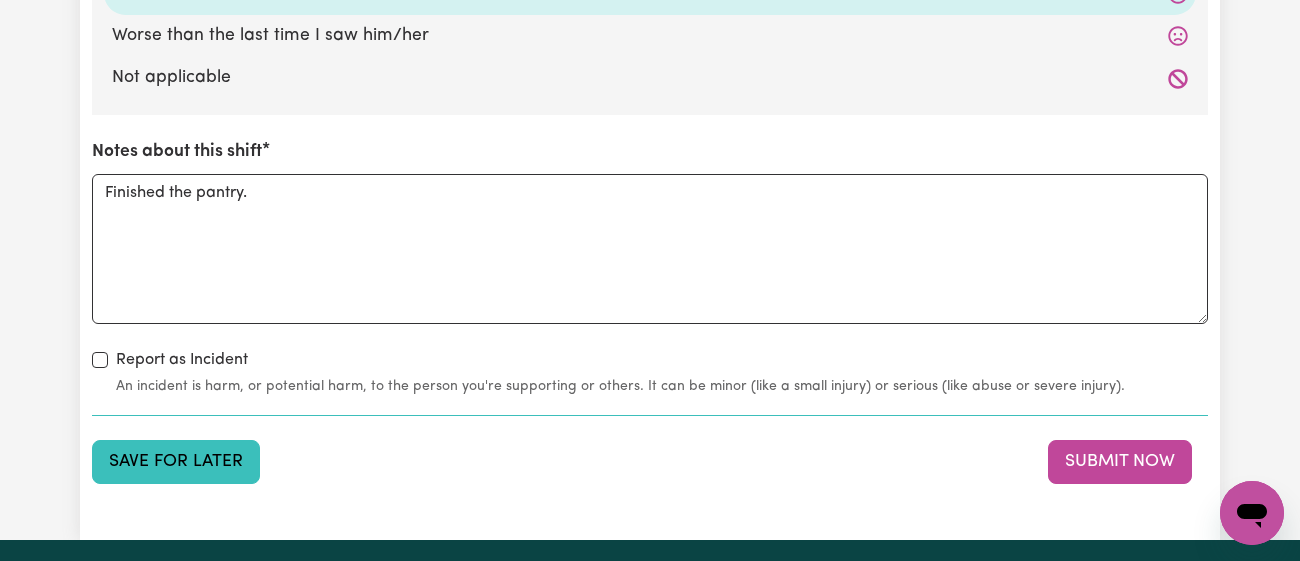 click on "Save for Later" at bounding box center (176, 462) 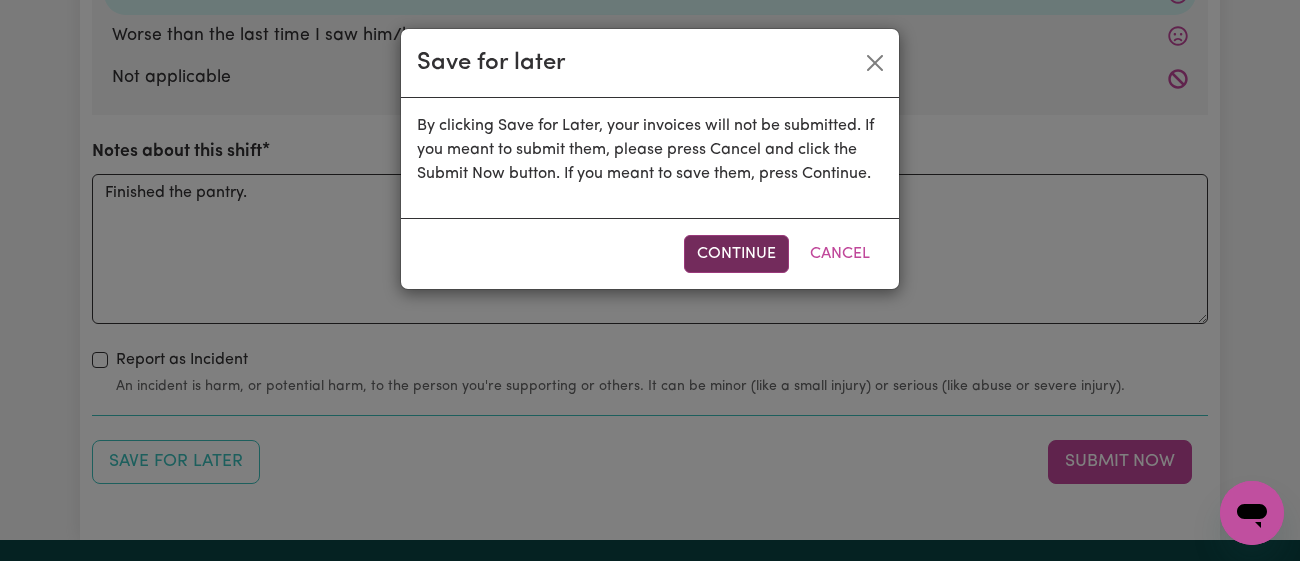 click on "Continue" at bounding box center (736, 254) 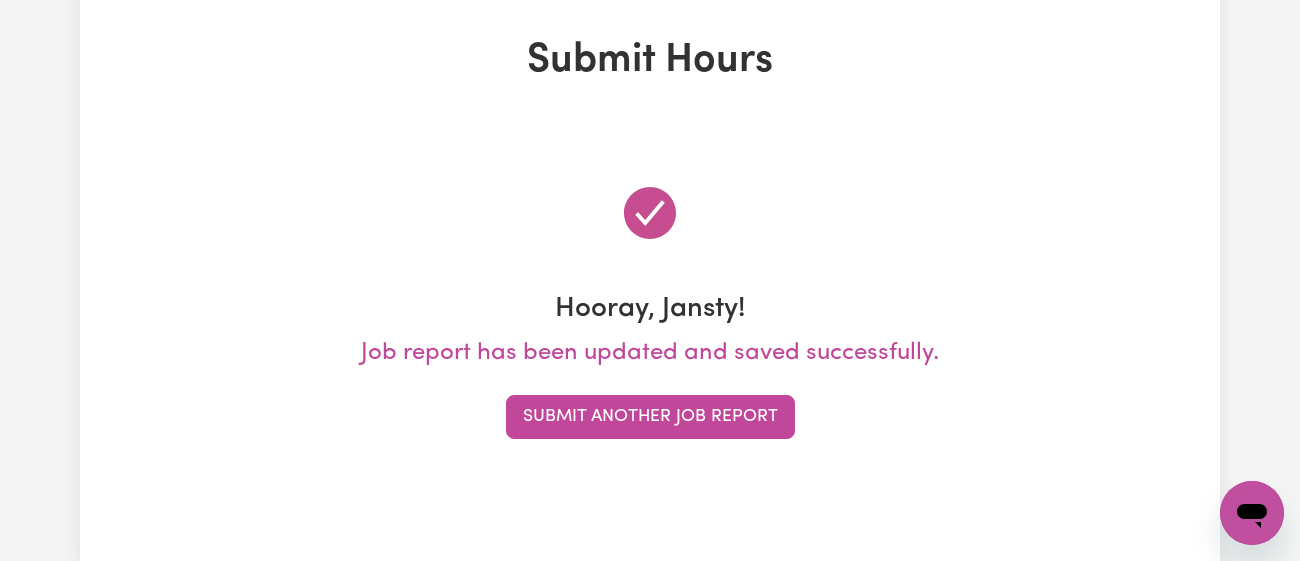 scroll, scrollTop: 0, scrollLeft: 0, axis: both 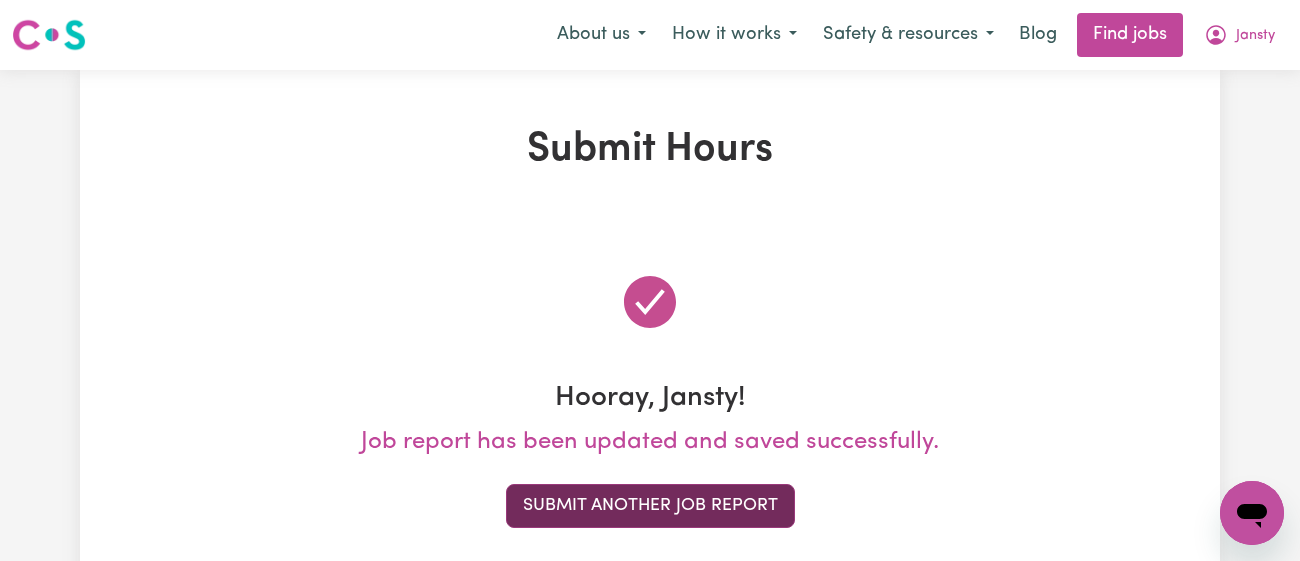 click on "Submit Another Job Report" at bounding box center [650, 506] 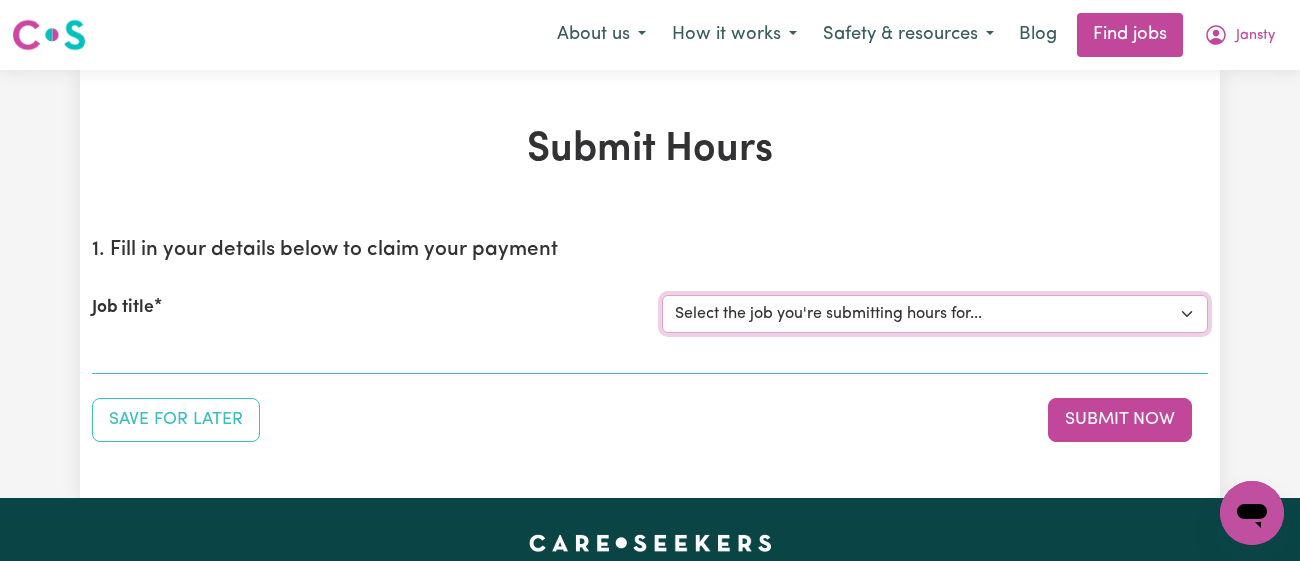 click on "Select the job you're submitting hours for... [[PERSON_NAME]] [DEMOGRAPHIC_DATA] Support Worker Needed In [GEOGRAPHIC_DATA][PERSON_NAME], [GEOGRAPHIC_DATA] [[PERSON_NAME]] Support Worker Required in [PERSON_NAME][GEOGRAPHIC_DATA], [GEOGRAPHIC_DATA] [[PERSON_NAME], [PERSON_NAME] & [PERSON_NAME]] Support Worker Required in [GEOGRAPHIC_DATA], [GEOGRAPHIC_DATA] [[PERSON_NAME] ( [PERSON_NAME]) [PERSON_NAME]] Support worker required in [GEOGRAPHIC_DATA], [GEOGRAPHIC_DATA] for Domestic Assistance [Dong Fu] Weekend Care worker needed at [GEOGRAPHIC_DATA], [GEOGRAPHIC_DATA] for Personal Care, Domestic Assistance and Social Companionship [[PERSON_NAME] NDIS#430270255] URGENT Support Worker Needed Personal Care And Hoist/Transfers Ongoing Mon to [GEOGRAPHIC_DATA], [GEOGRAPHIC_DATA]" at bounding box center [935, 314] 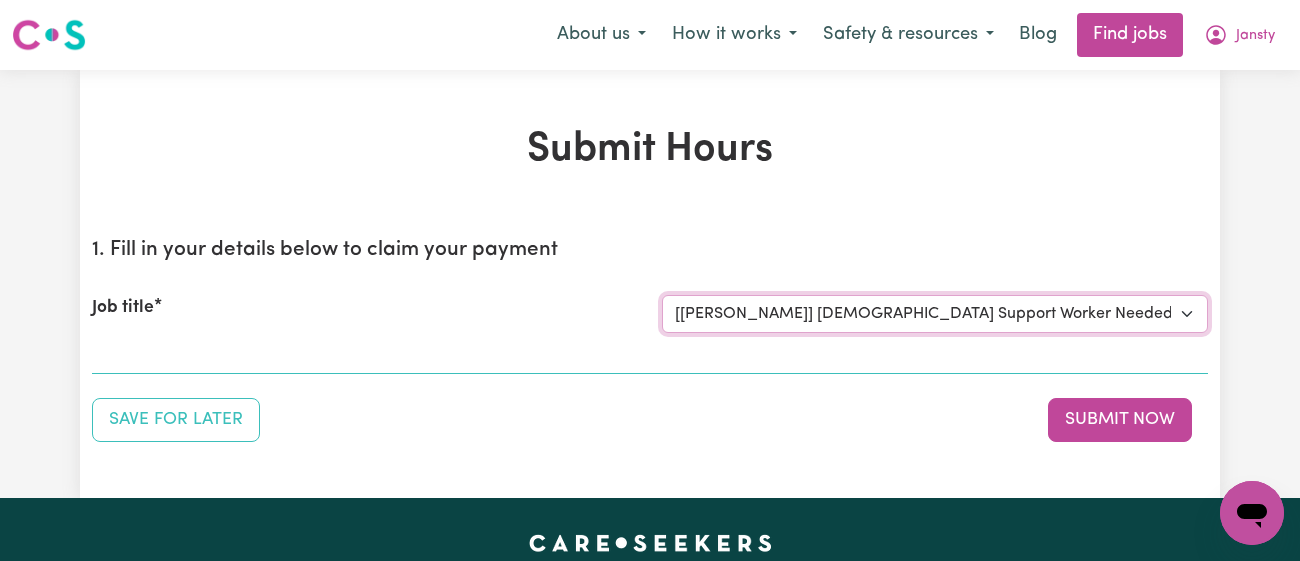 click on "Select the job you're submitting hours for... [[PERSON_NAME]] [DEMOGRAPHIC_DATA] Support Worker Needed In [GEOGRAPHIC_DATA][PERSON_NAME], [GEOGRAPHIC_DATA] [[PERSON_NAME]] Support Worker Required in [PERSON_NAME][GEOGRAPHIC_DATA], [GEOGRAPHIC_DATA] [[PERSON_NAME], [PERSON_NAME] & [PERSON_NAME]] Support Worker Required in [GEOGRAPHIC_DATA], [GEOGRAPHIC_DATA] [[PERSON_NAME] ( [PERSON_NAME]) [PERSON_NAME]] Support worker required in [GEOGRAPHIC_DATA], [GEOGRAPHIC_DATA] for Domestic Assistance [Dong Fu] Weekend Care worker needed at [GEOGRAPHIC_DATA], [GEOGRAPHIC_DATA] for Personal Care, Domestic Assistance and Social Companionship [[PERSON_NAME] NDIS#430270255] URGENT Support Worker Needed Personal Care And Hoist/Transfers Ongoing Mon to [GEOGRAPHIC_DATA], [GEOGRAPHIC_DATA]" at bounding box center (935, 314) 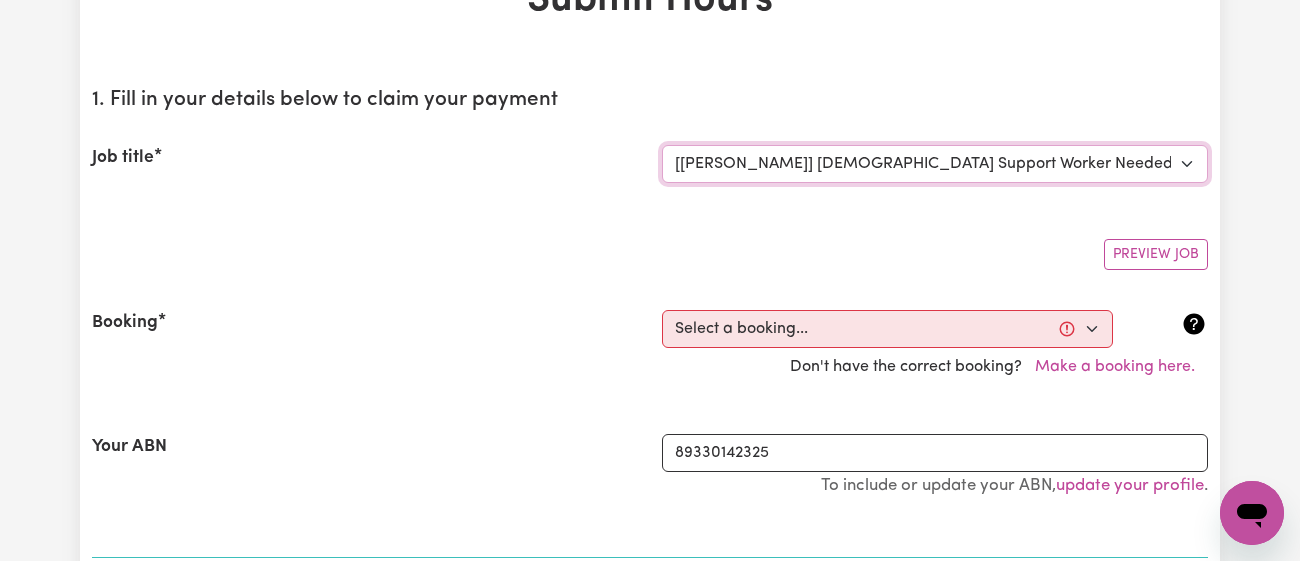 scroll, scrollTop: 153, scrollLeft: 0, axis: vertical 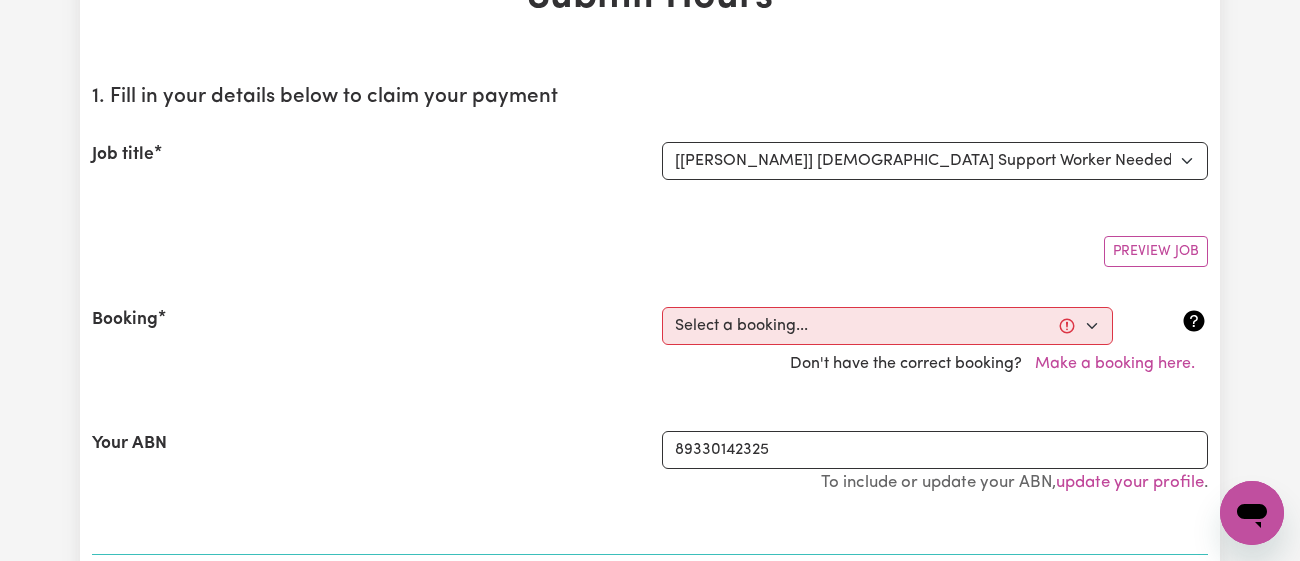click on "Booking" at bounding box center [365, 326] 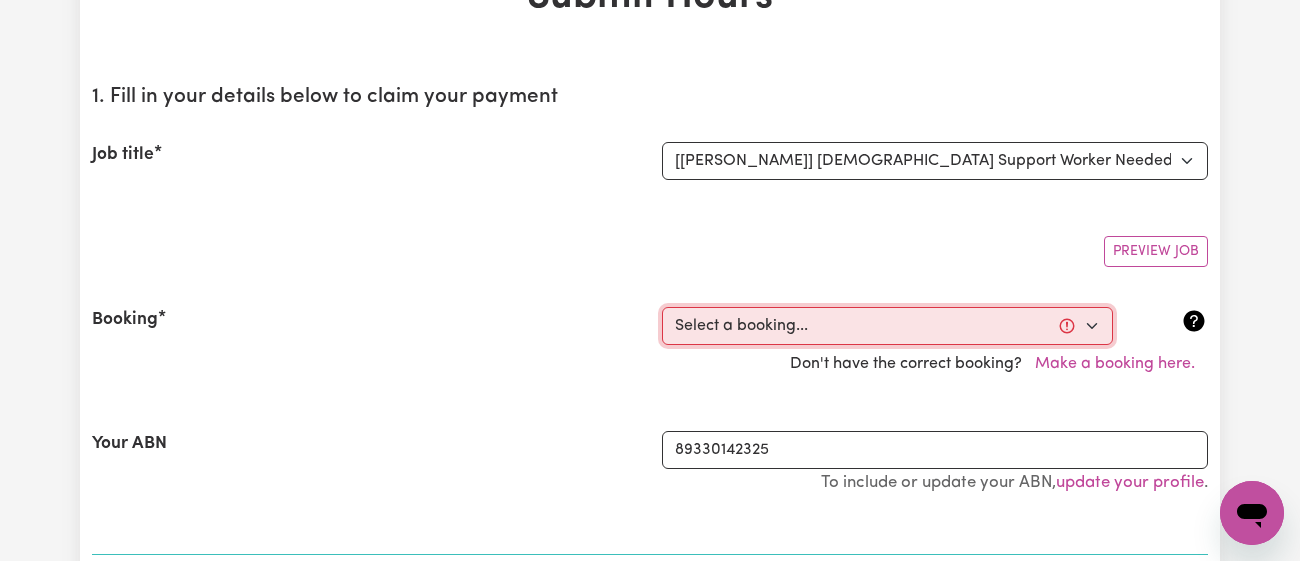click on "Select a booking... [DATE] 02:30pm to 03:30pm (RECURRING) [DATE] 02:30pm to 03:30pm (RECURRING) [DATE] 02:30pm to 03:30pm (RECURRING) [DATE] 02:30pm to 03:30pm (RECURRING) [DATE] 02:30pm to 03:30pm (RECURRING)" at bounding box center (887, 326) 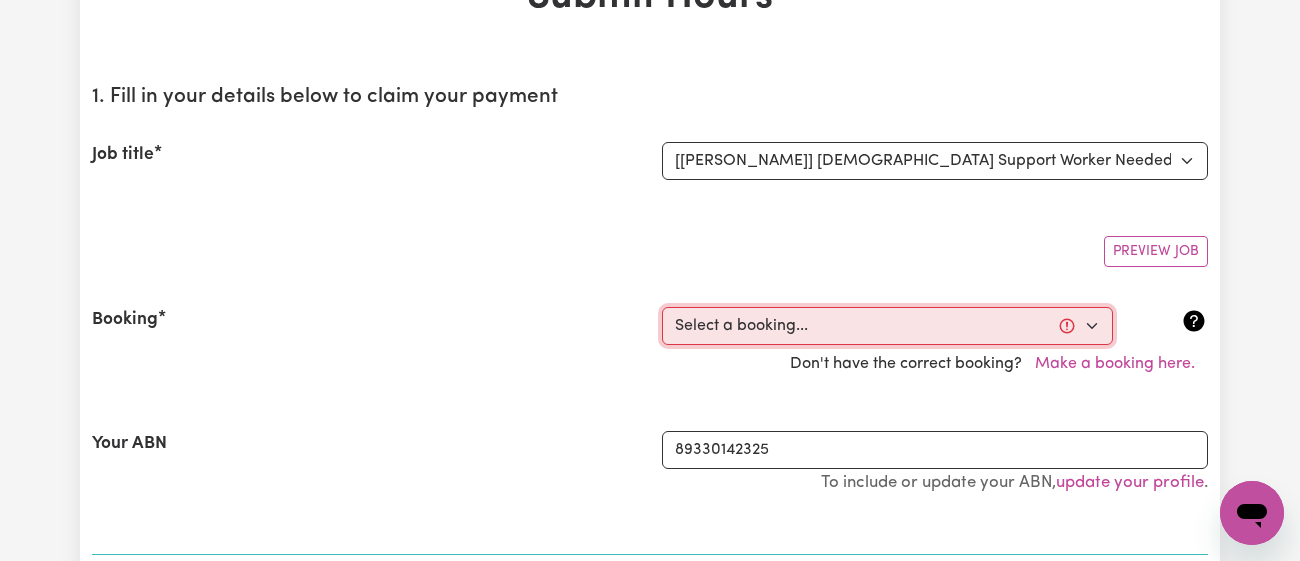 select on "342947" 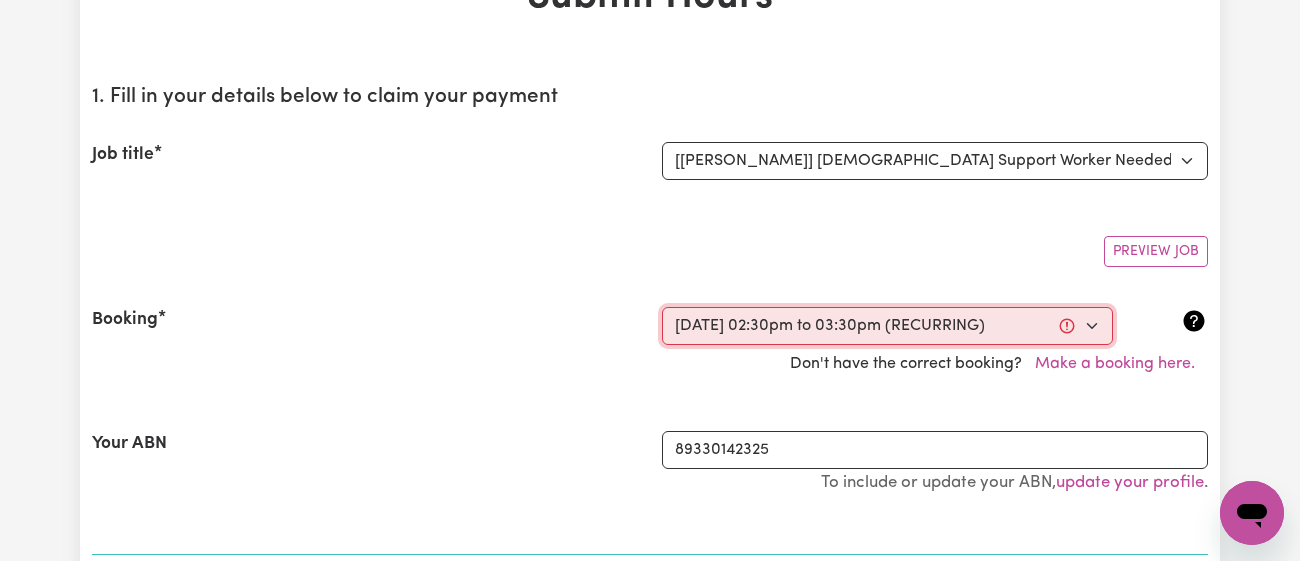 click on "Select a booking... [DATE] 02:30pm to 03:30pm (RECURRING) [DATE] 02:30pm to 03:30pm (RECURRING) [DATE] 02:30pm to 03:30pm (RECURRING) [DATE] 02:30pm to 03:30pm (RECURRING) [DATE] 02:30pm to 03:30pm (RECURRING)" at bounding box center [887, 326] 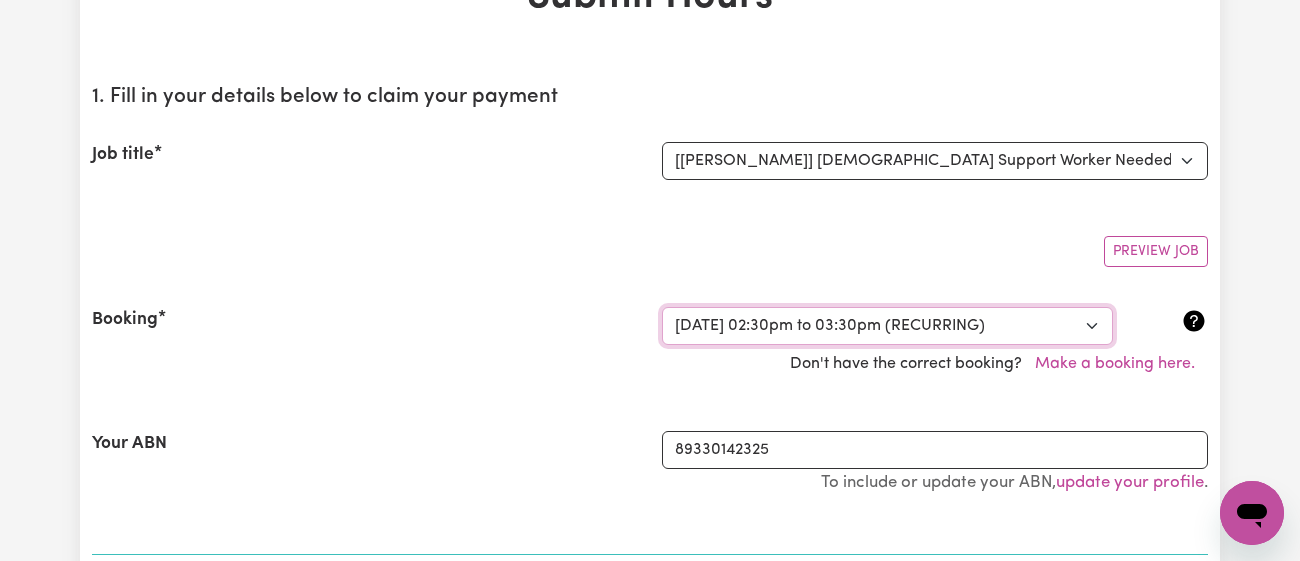 scroll, scrollTop: 673, scrollLeft: 0, axis: vertical 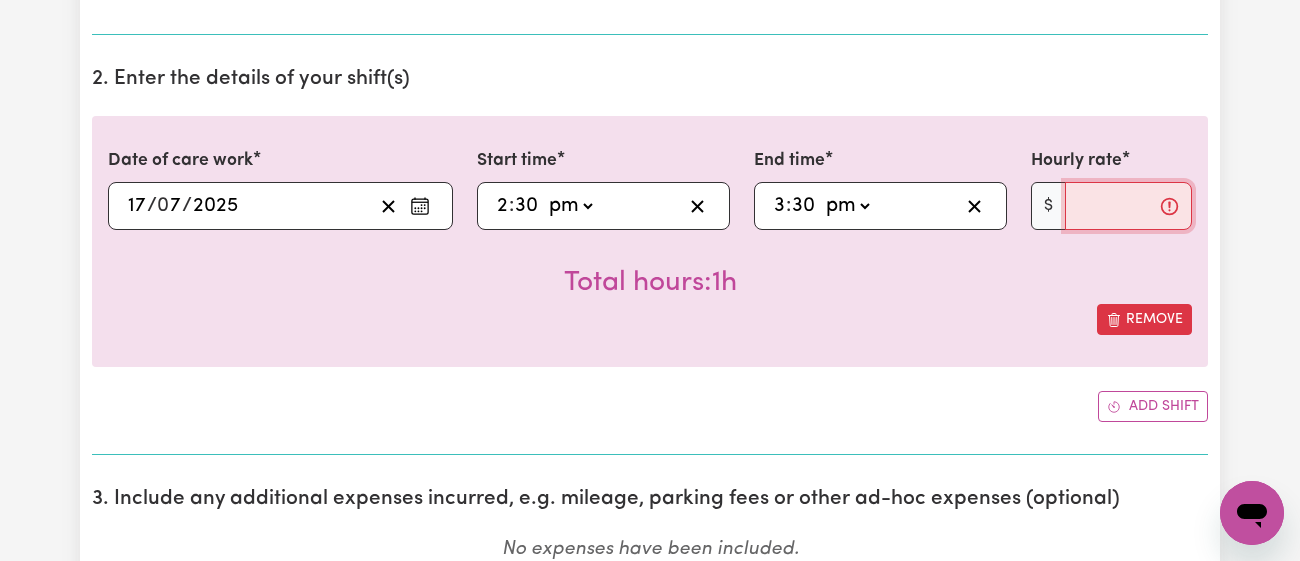 click on "Hourly rate" at bounding box center [1128, 206] 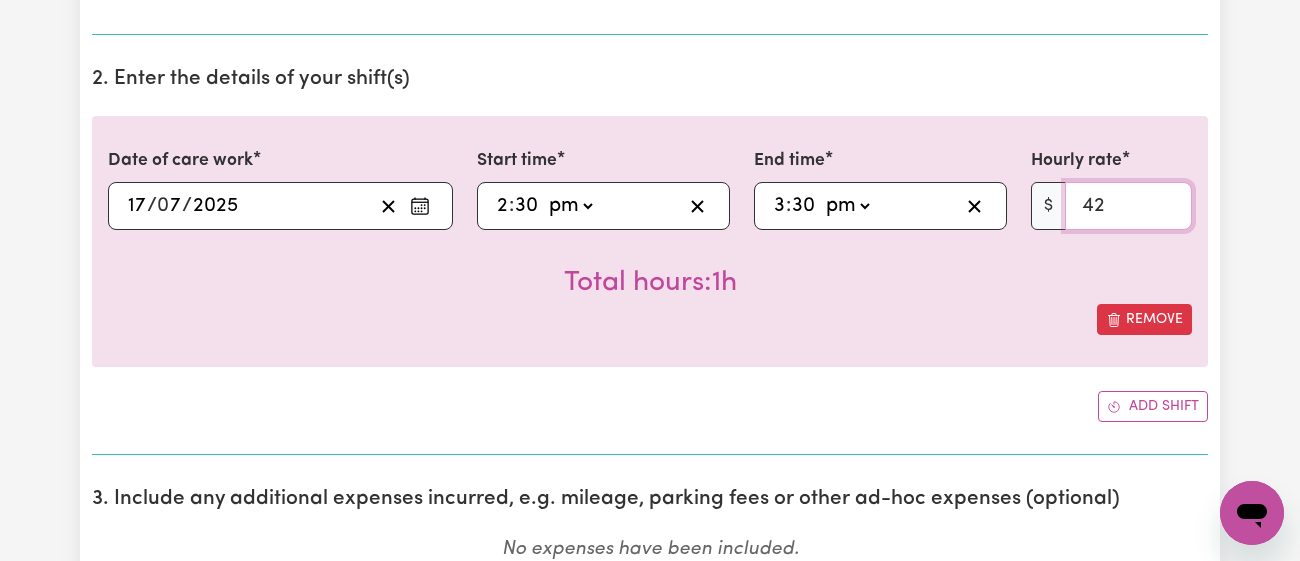 type on "42" 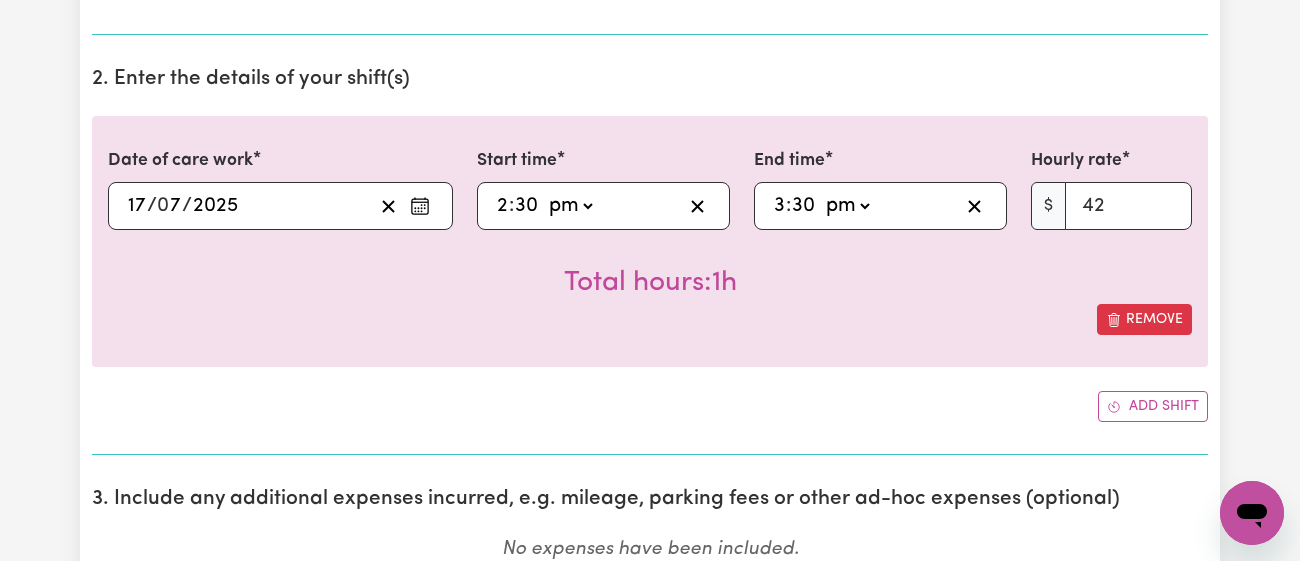 click on "Remove" at bounding box center [650, 319] 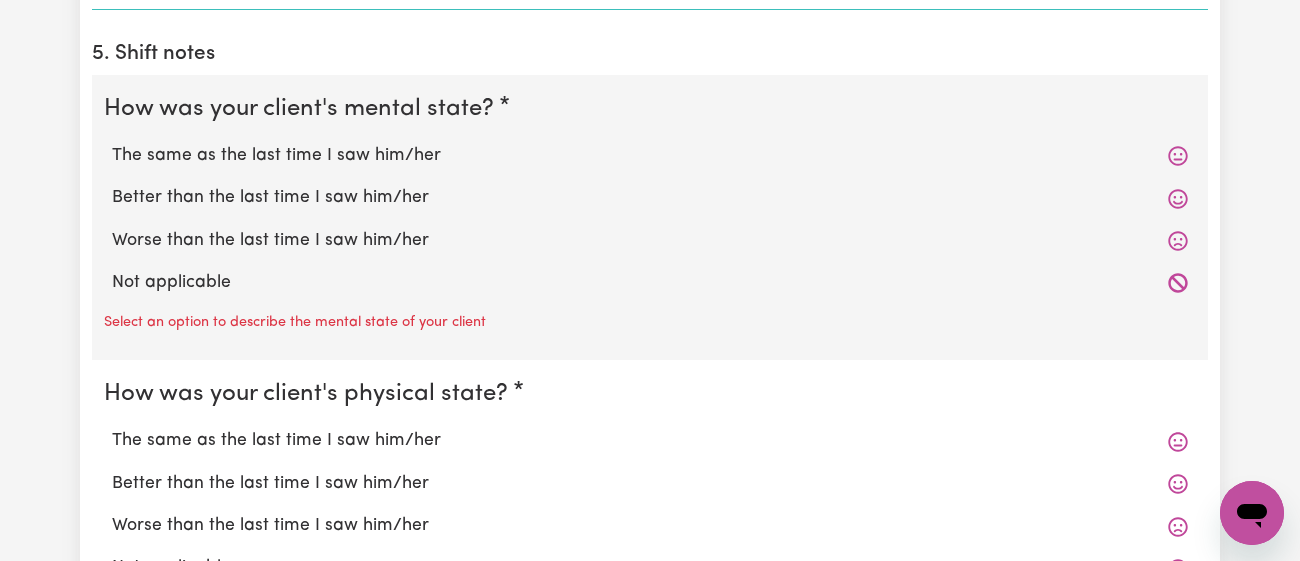 scroll, scrollTop: 1597, scrollLeft: 0, axis: vertical 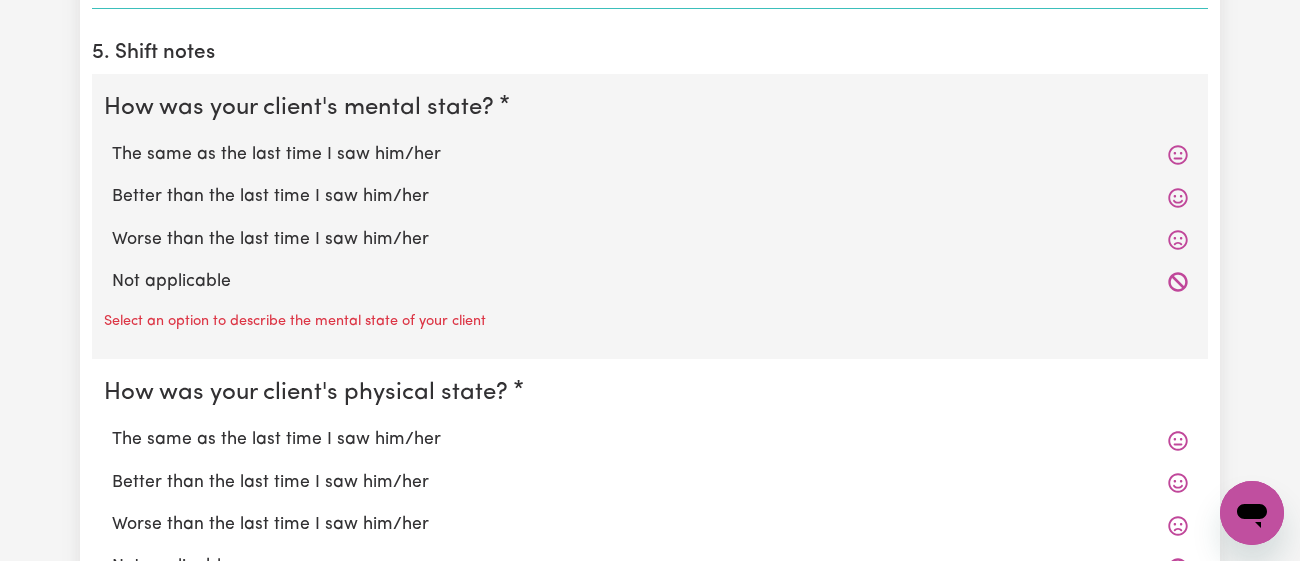 click on "The same as the last time I saw him/her" at bounding box center (650, 155) 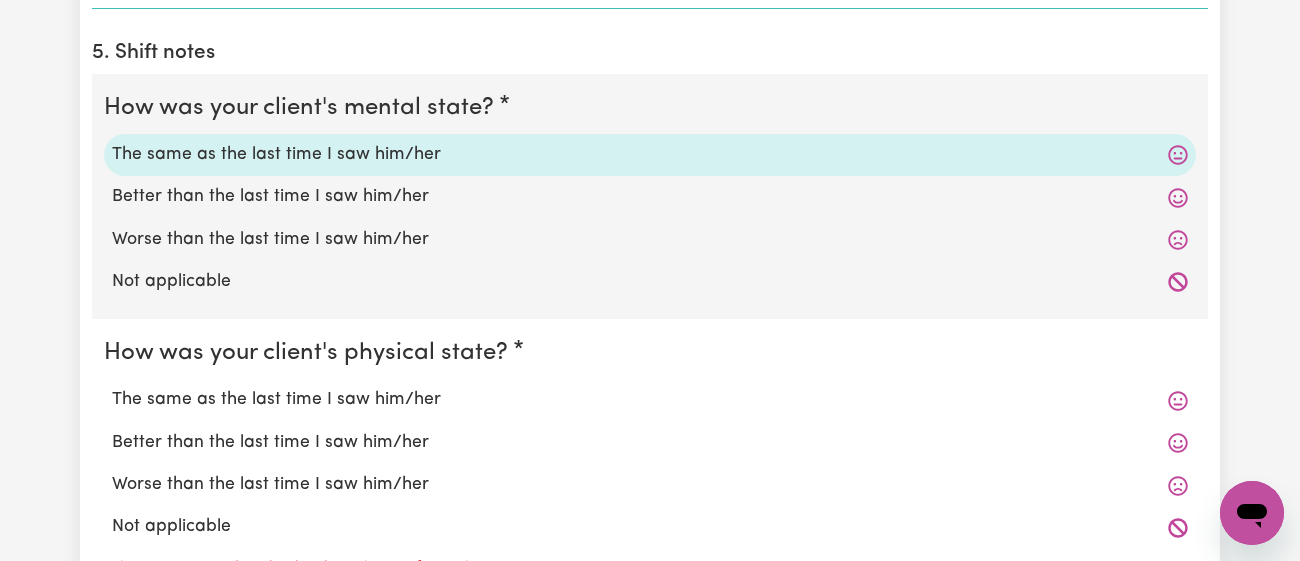 scroll, scrollTop: 1922, scrollLeft: 0, axis: vertical 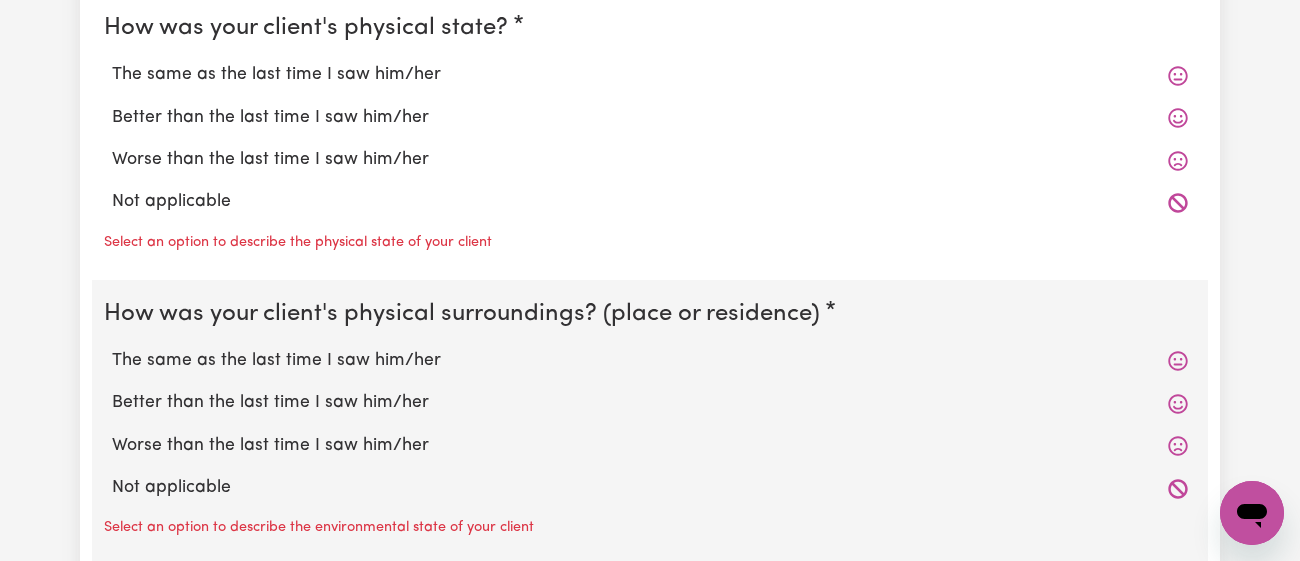 click on "The same as the last time I saw him/her" at bounding box center (650, 75) 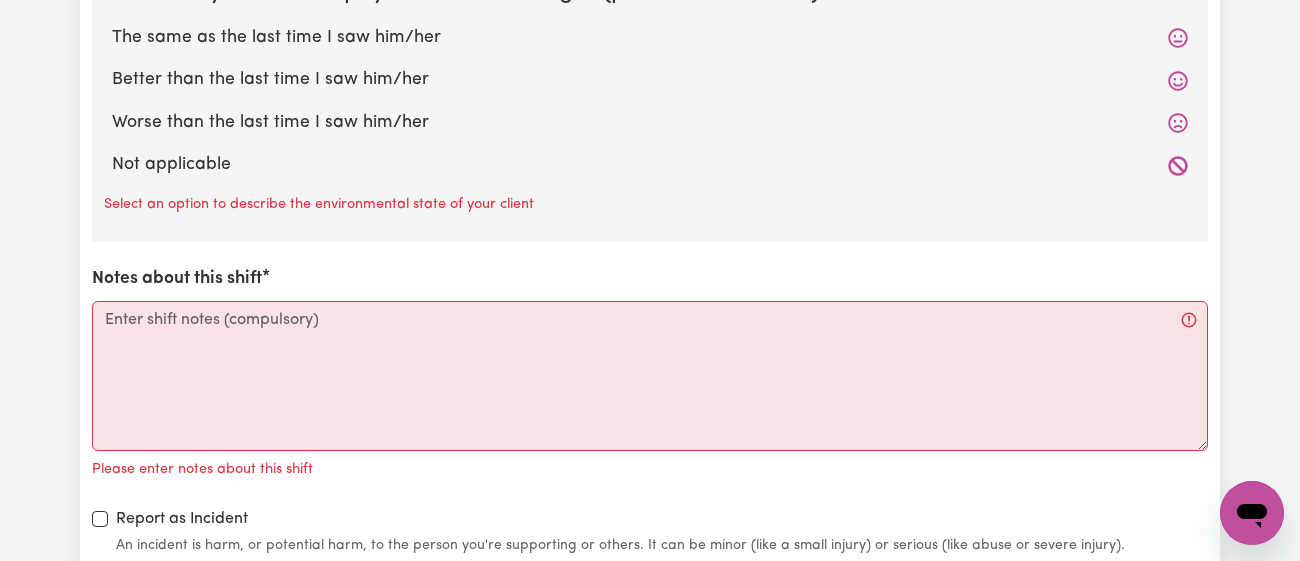 scroll, scrollTop: 2204, scrollLeft: 0, axis: vertical 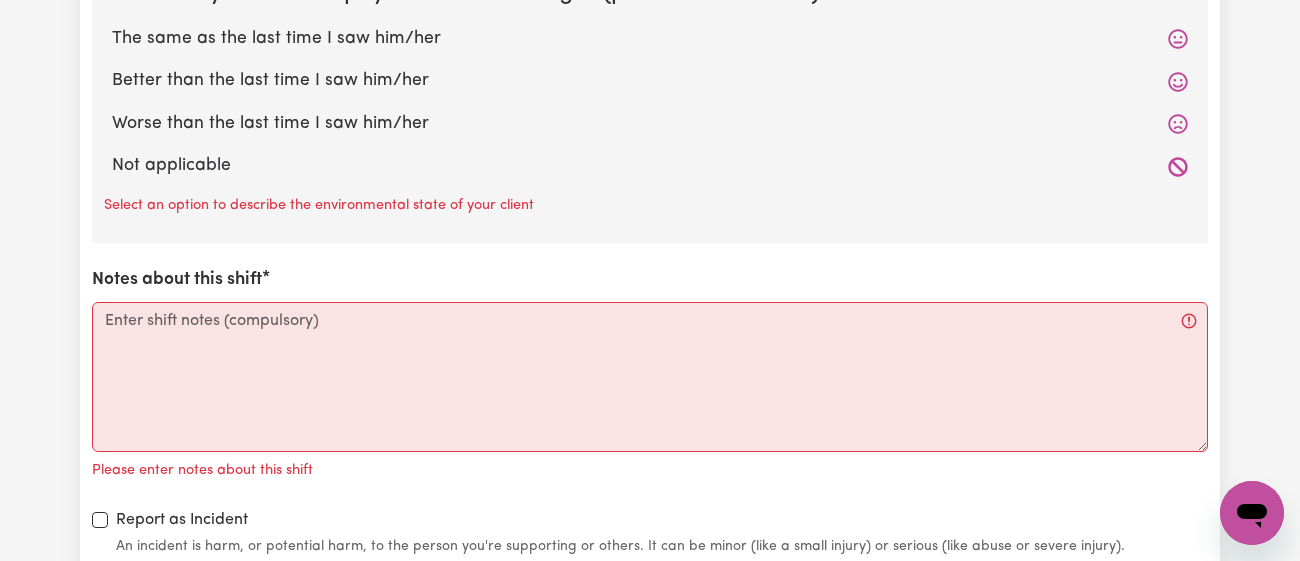 click on "The same as the last time I saw him/her" at bounding box center (650, 39) 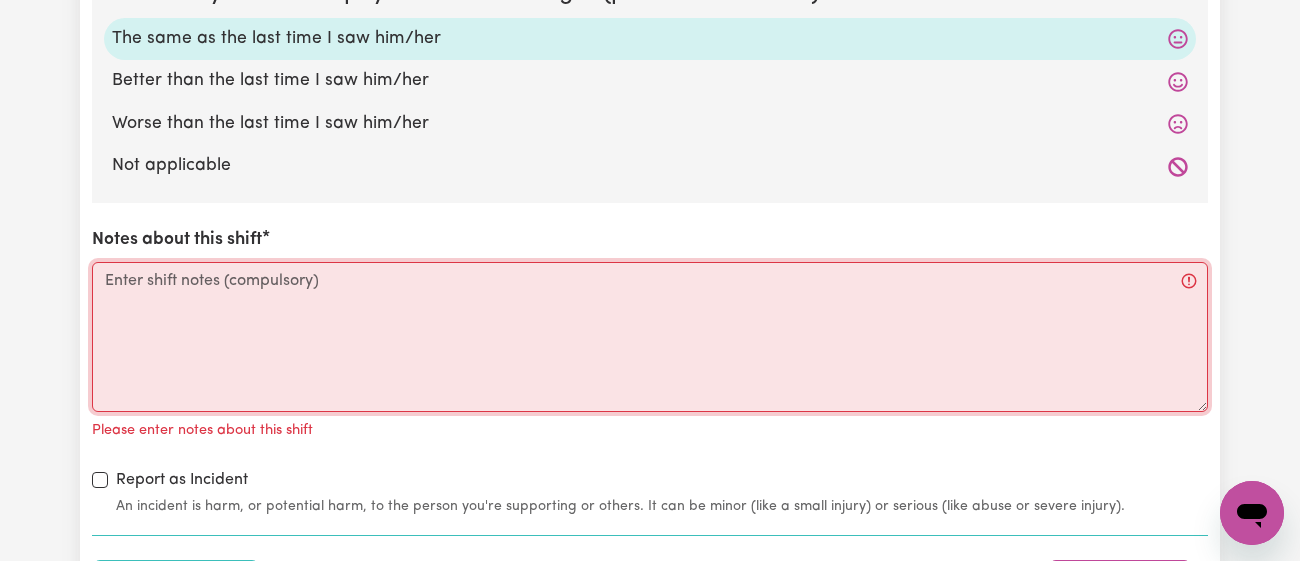 click on "Notes about this shift" at bounding box center (650, 337) 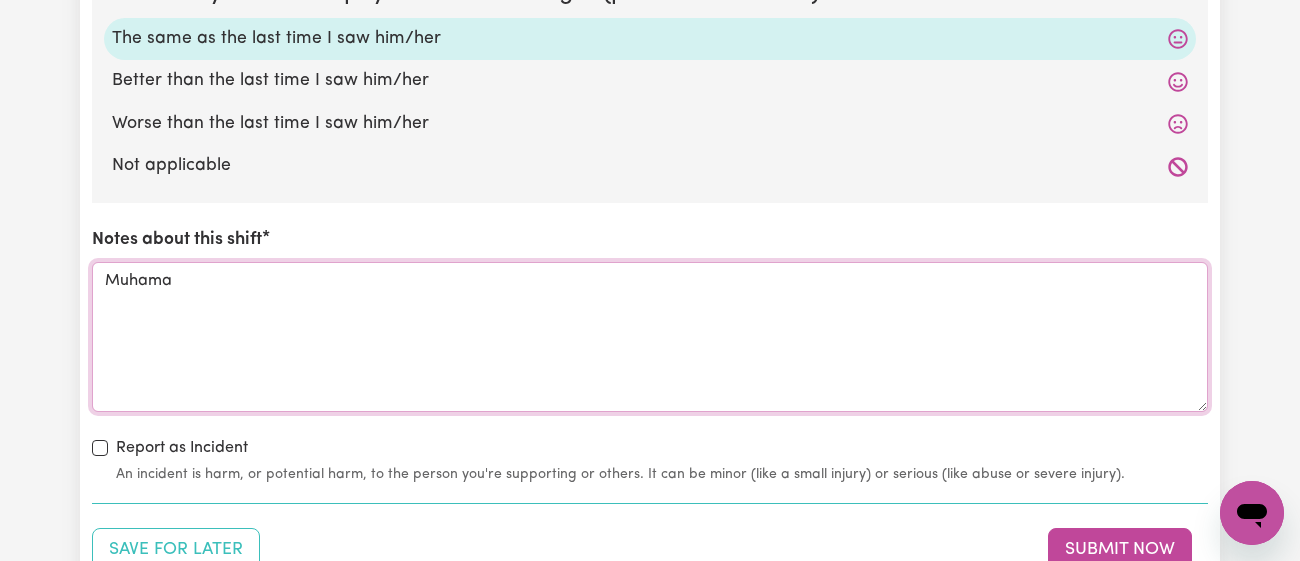 type on "[PERSON_NAME]" 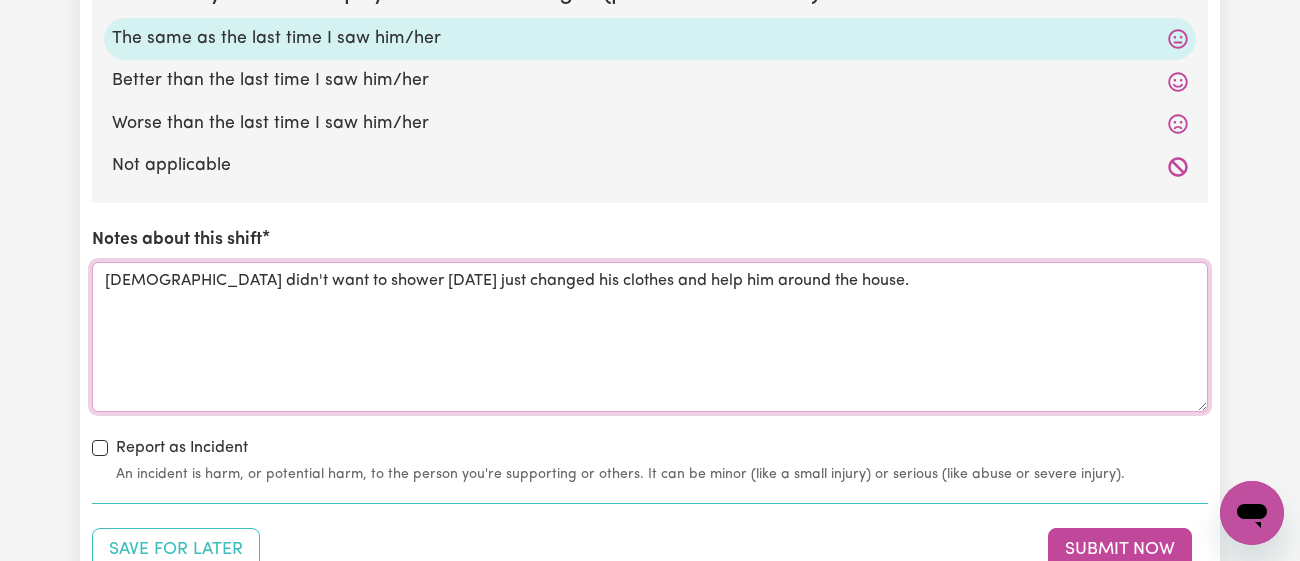 scroll, scrollTop: 2356, scrollLeft: 0, axis: vertical 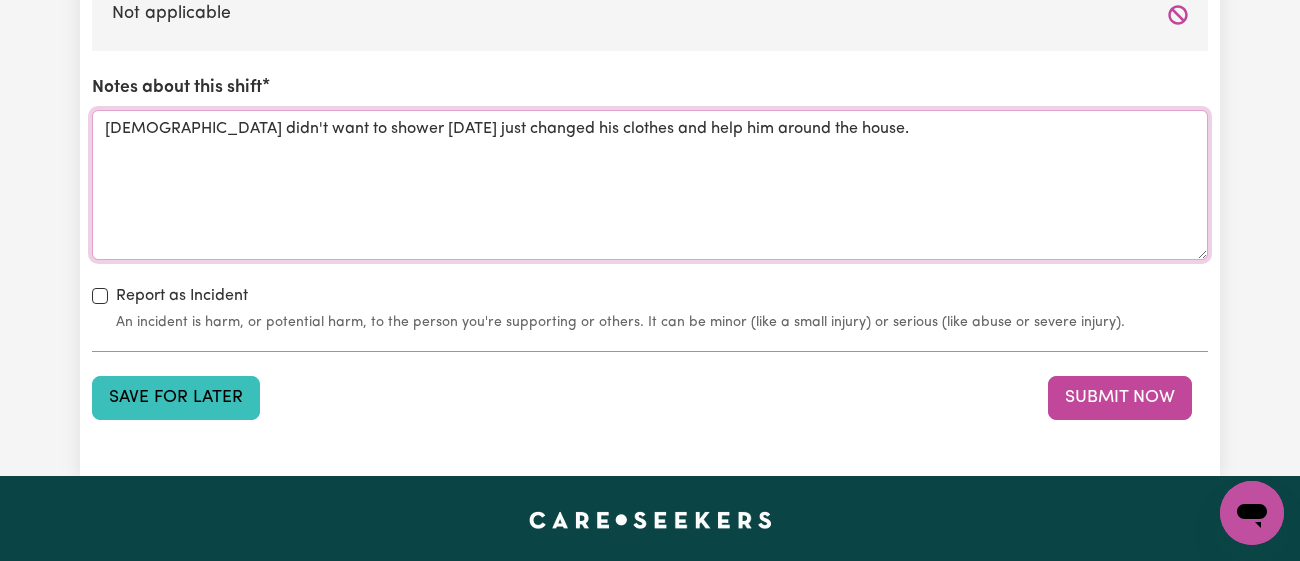 type on "[DEMOGRAPHIC_DATA] didn't want to shower [DATE] just changed his clothes and help him around the house." 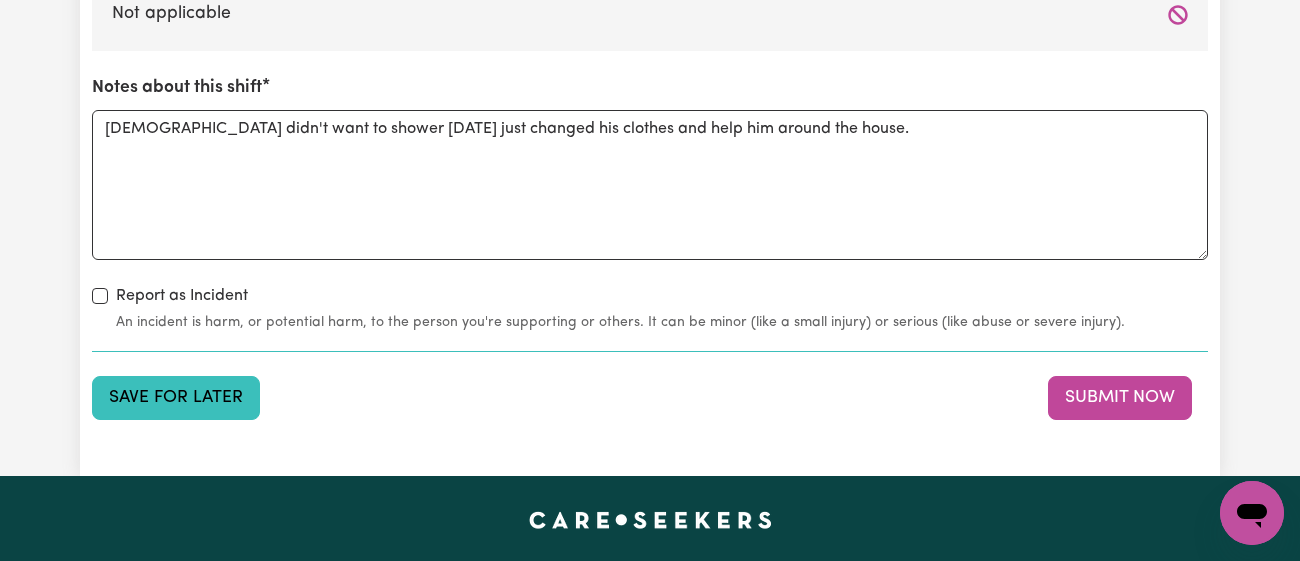 click on "Save for Later" at bounding box center [176, 398] 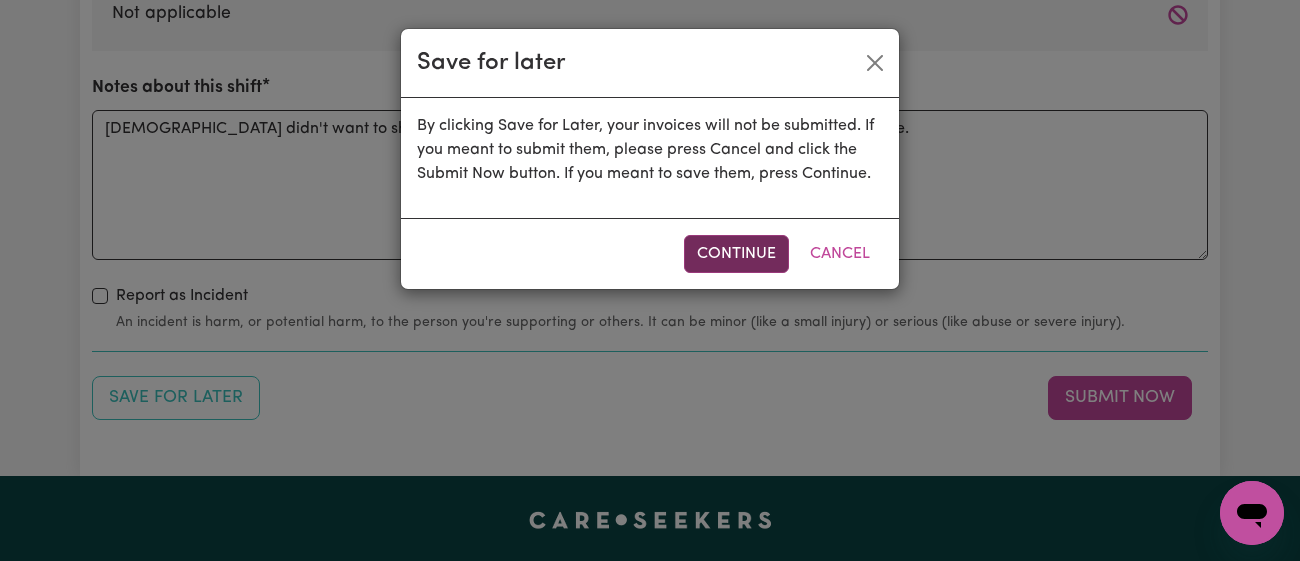 click on "Continue" at bounding box center [736, 254] 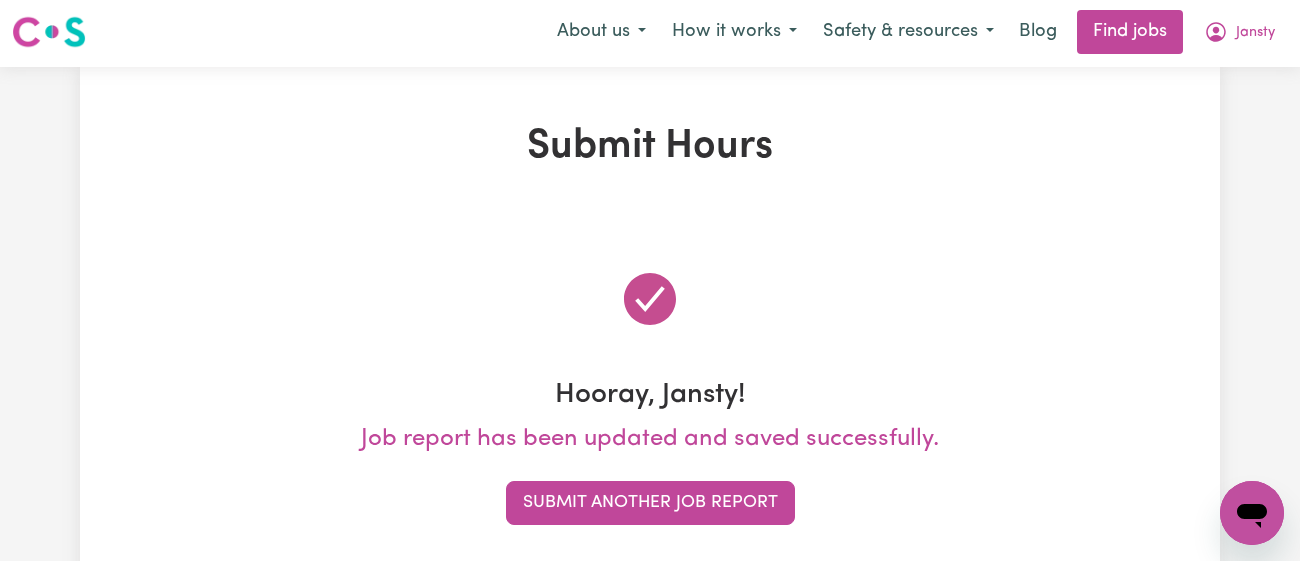 scroll, scrollTop: 0, scrollLeft: 0, axis: both 